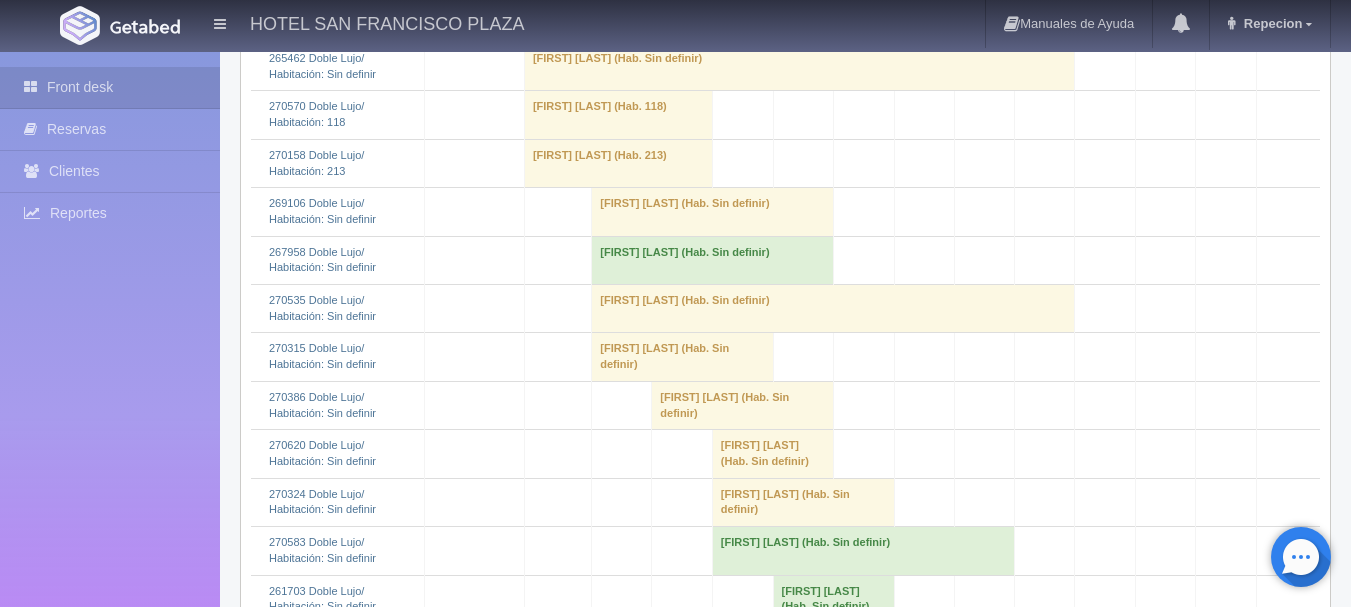 scroll, scrollTop: 1500, scrollLeft: 0, axis: vertical 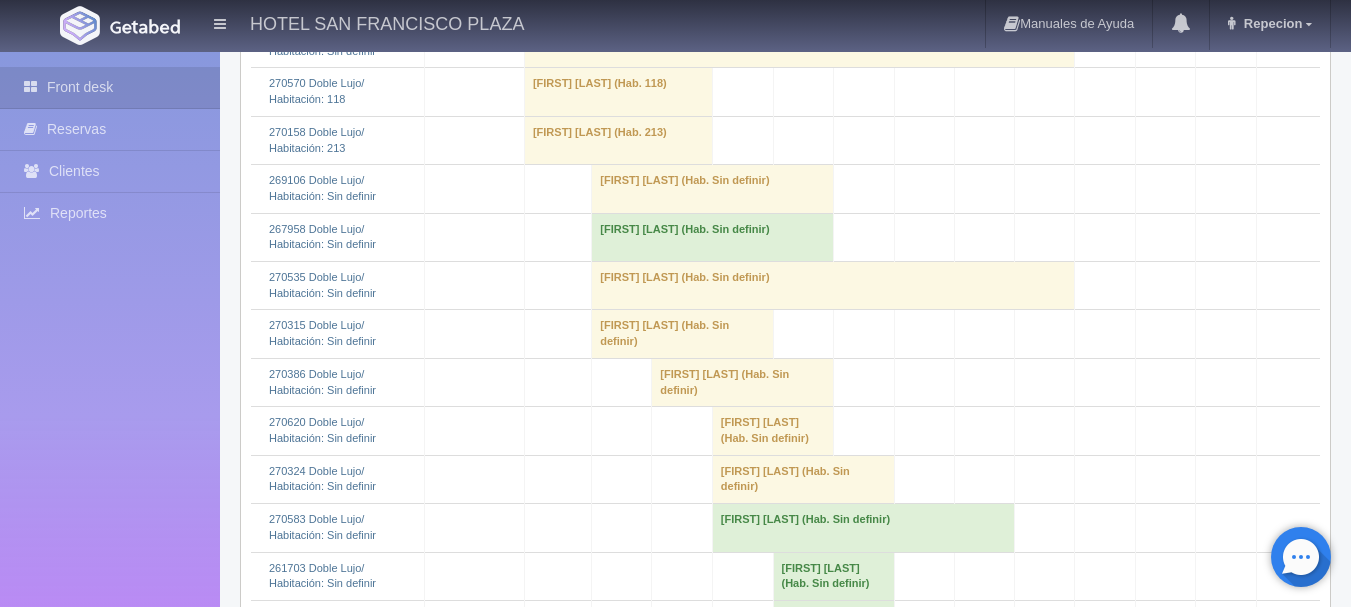 click on "francisco arias 												(Hab. Sin definir)" at bounding box center [682, 334] 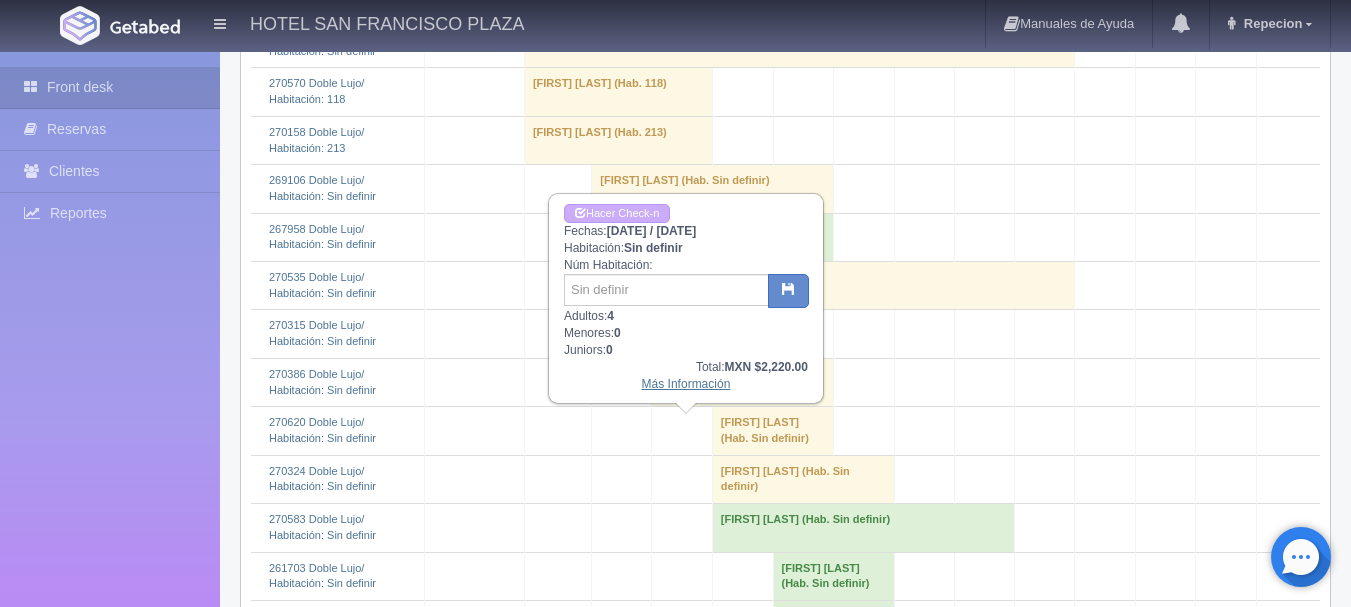 click on "Más Información" at bounding box center [686, 384] 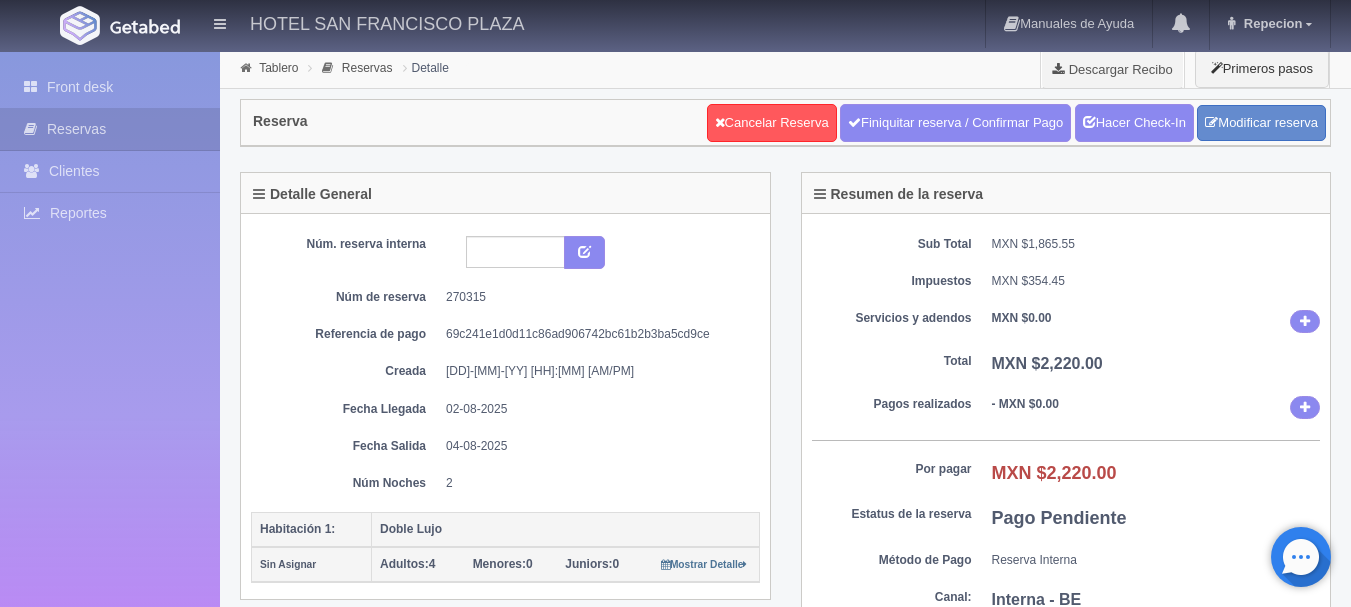 scroll, scrollTop: 0, scrollLeft: 0, axis: both 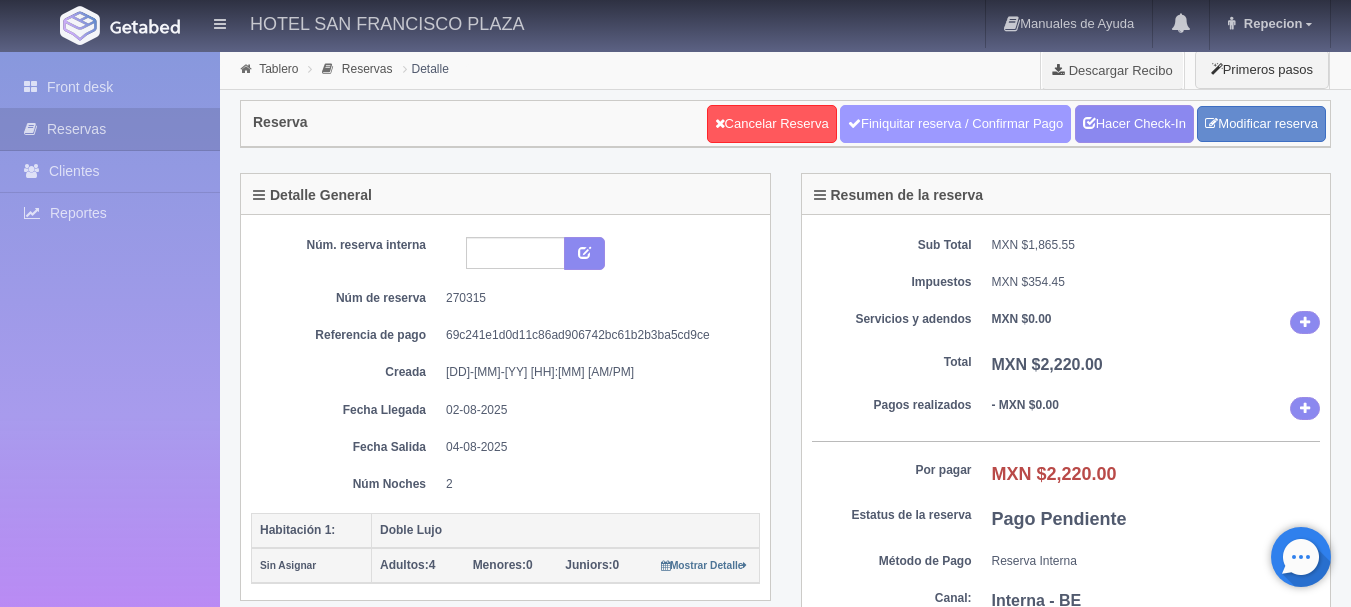 click on "Finiquitar reserva / Confirmar Pago" at bounding box center [955, 124] 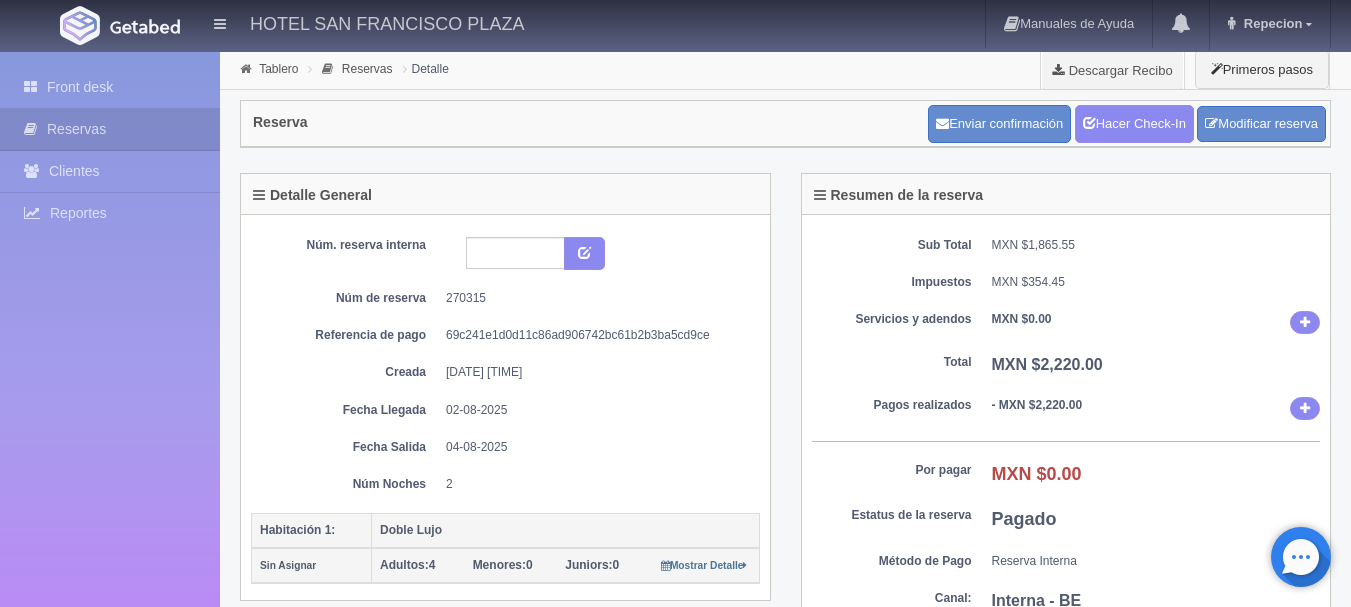 scroll, scrollTop: 0, scrollLeft: 0, axis: both 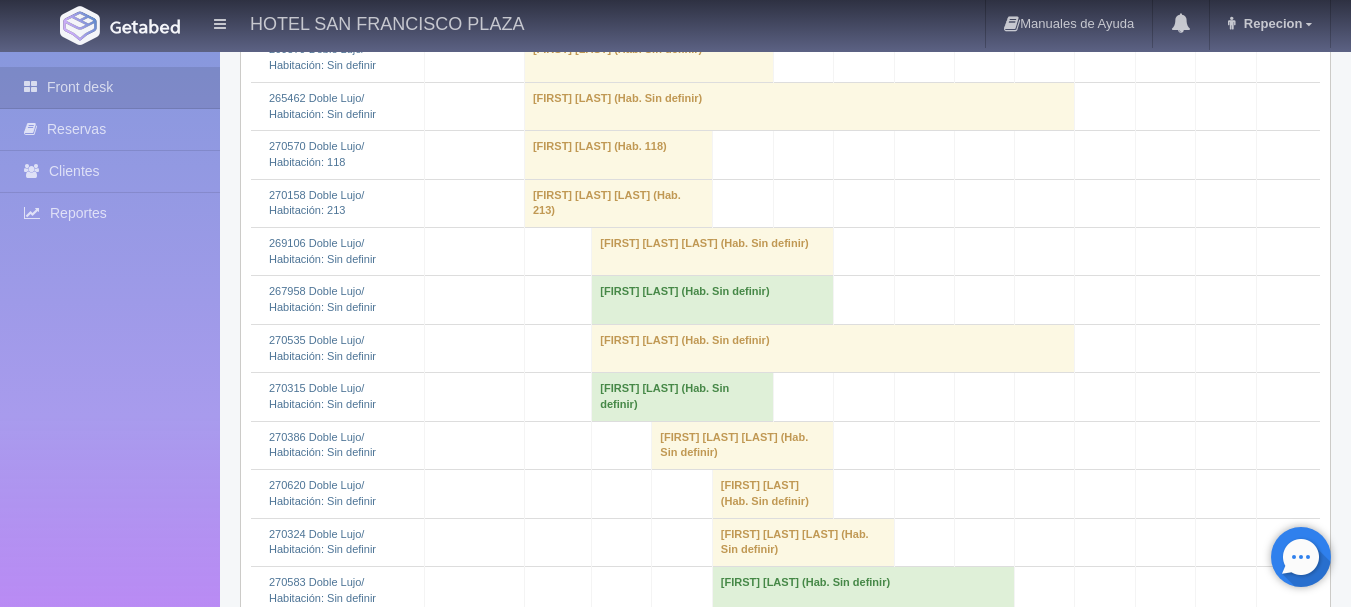 click on "Alba Herrera Camacho 												(Hab. Sin definir)" at bounding box center (712, 252) 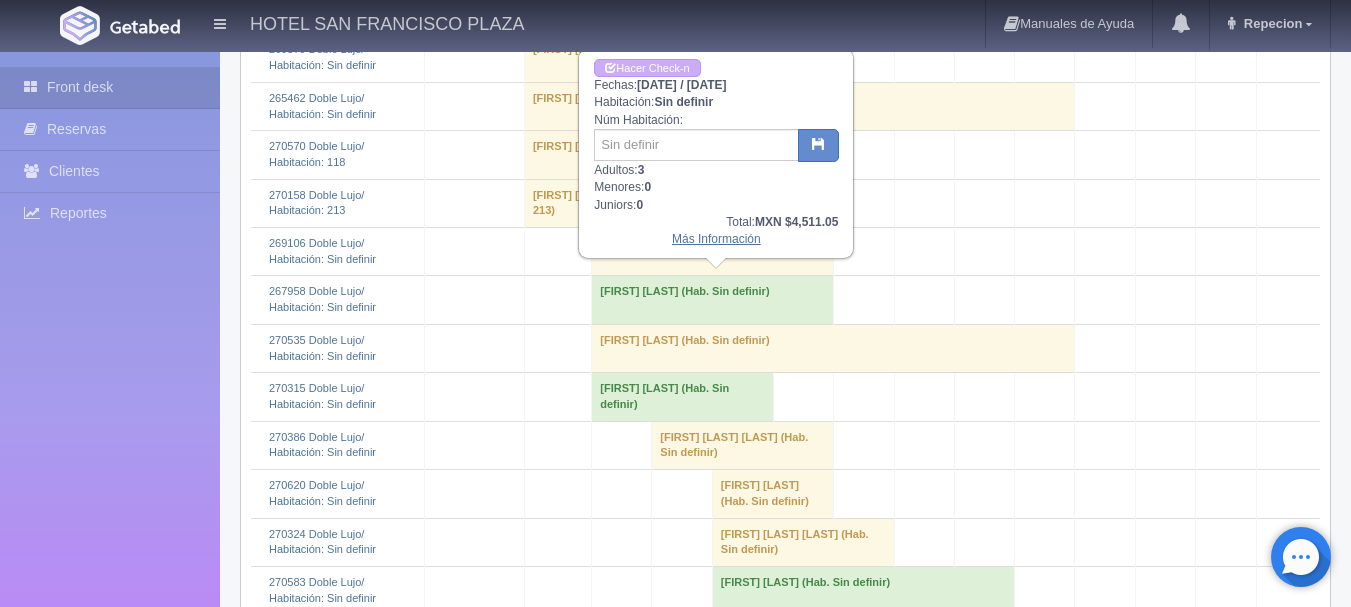 click on "Más Información" at bounding box center (716, 239) 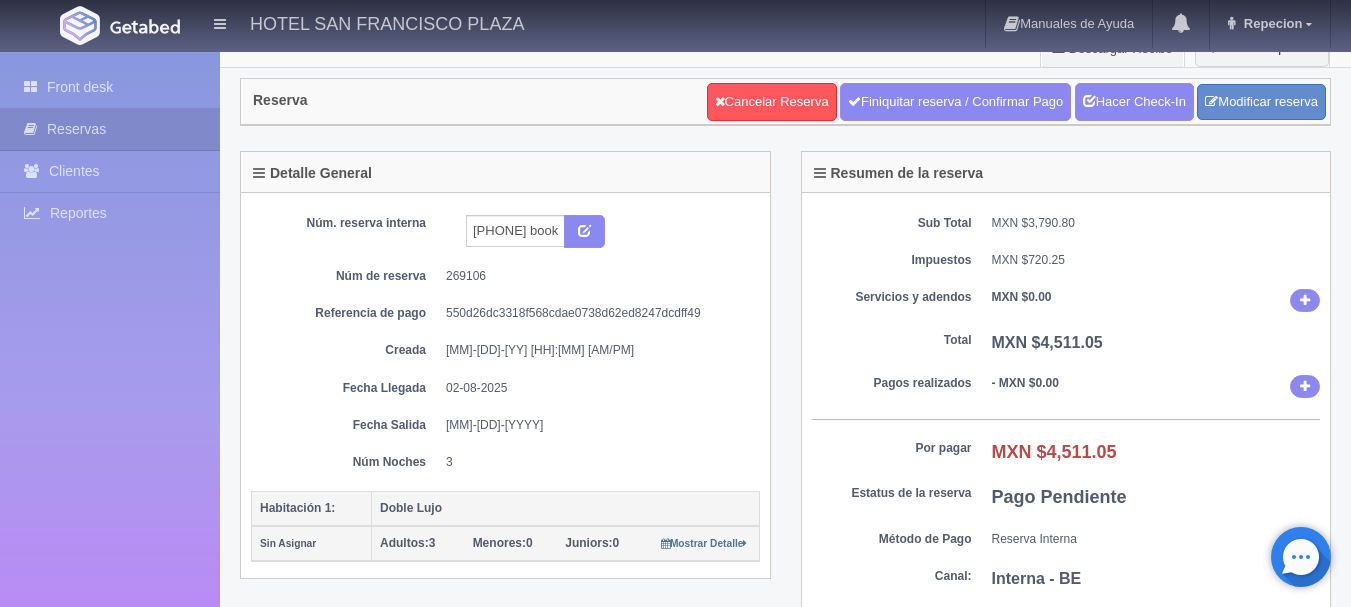 scroll, scrollTop: 0, scrollLeft: 0, axis: both 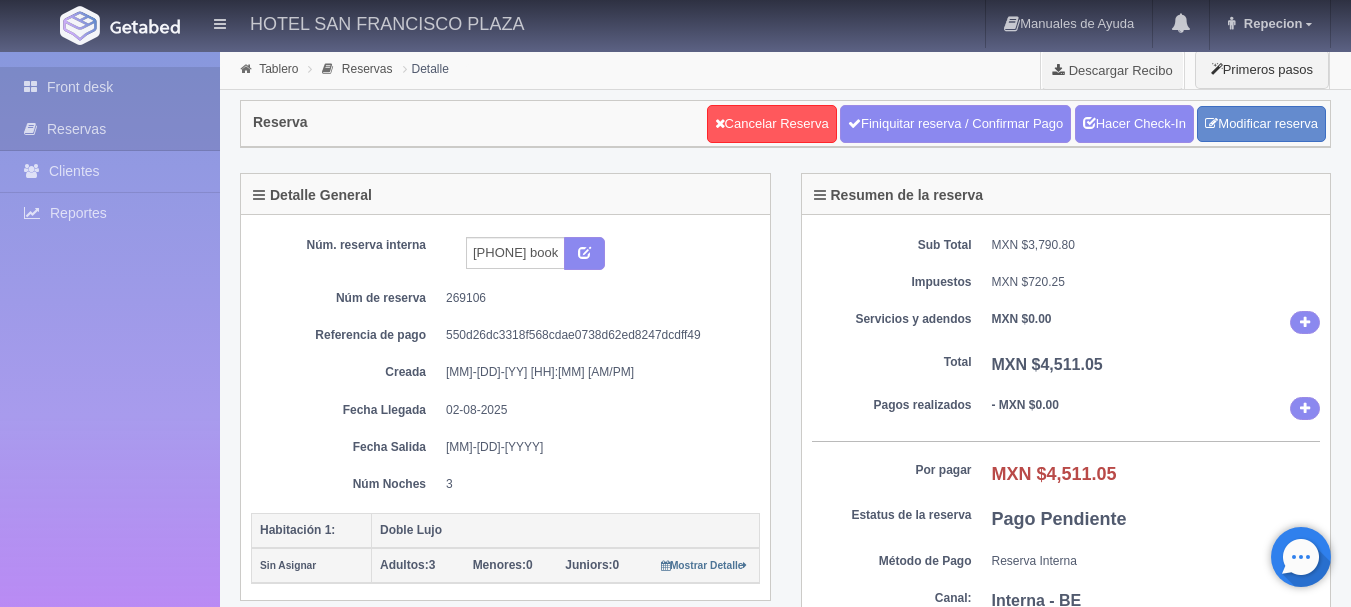 click on "Front desk" at bounding box center [110, 87] 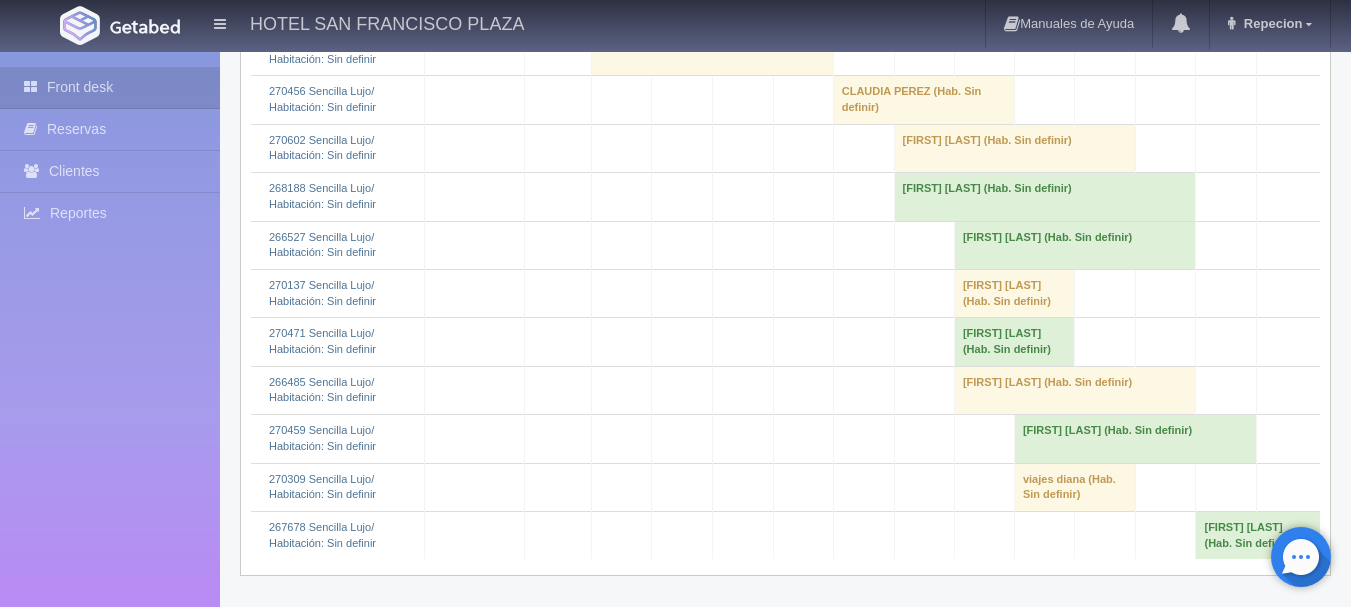 scroll, scrollTop: 4300, scrollLeft: 0, axis: vertical 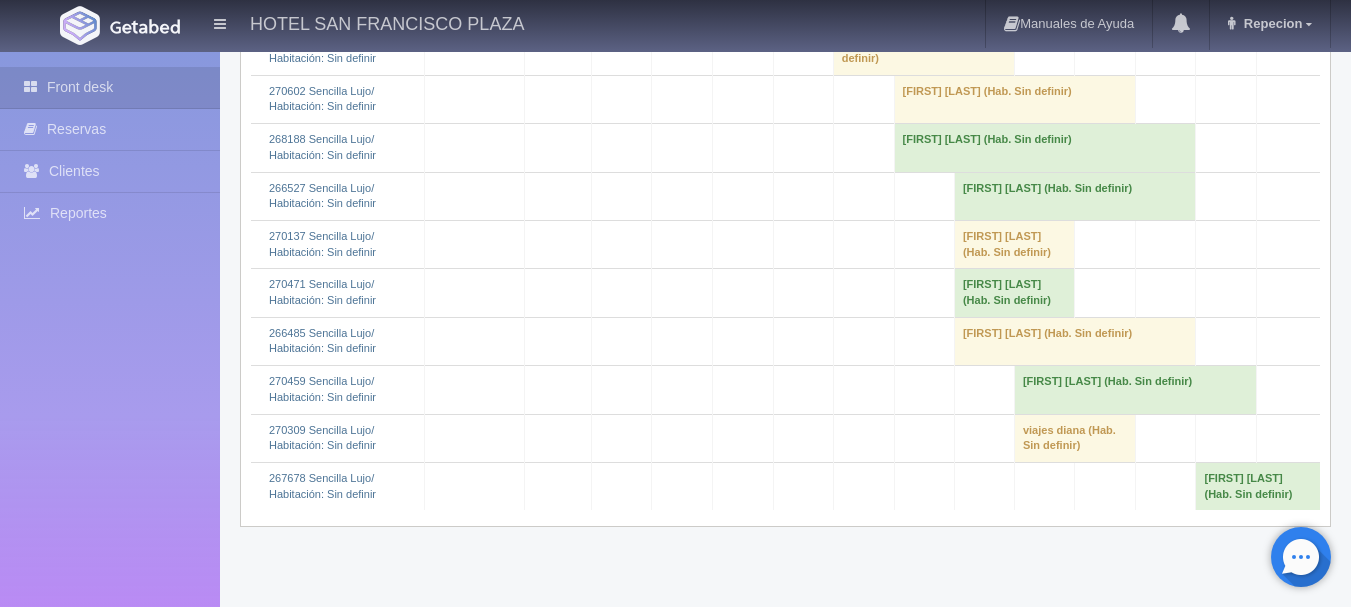 click on "[FIRST] [LAST] 												(Hab. Sin definir)" at bounding box center (712, 2) 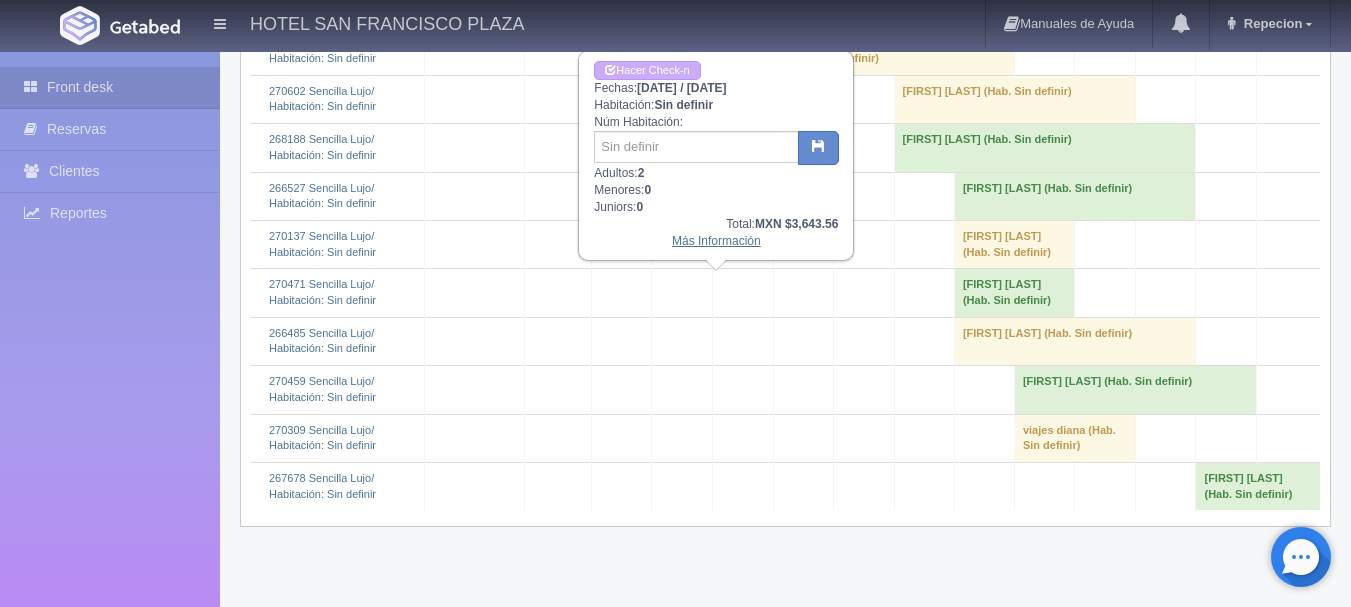 click on "Más Información" at bounding box center (716, 241) 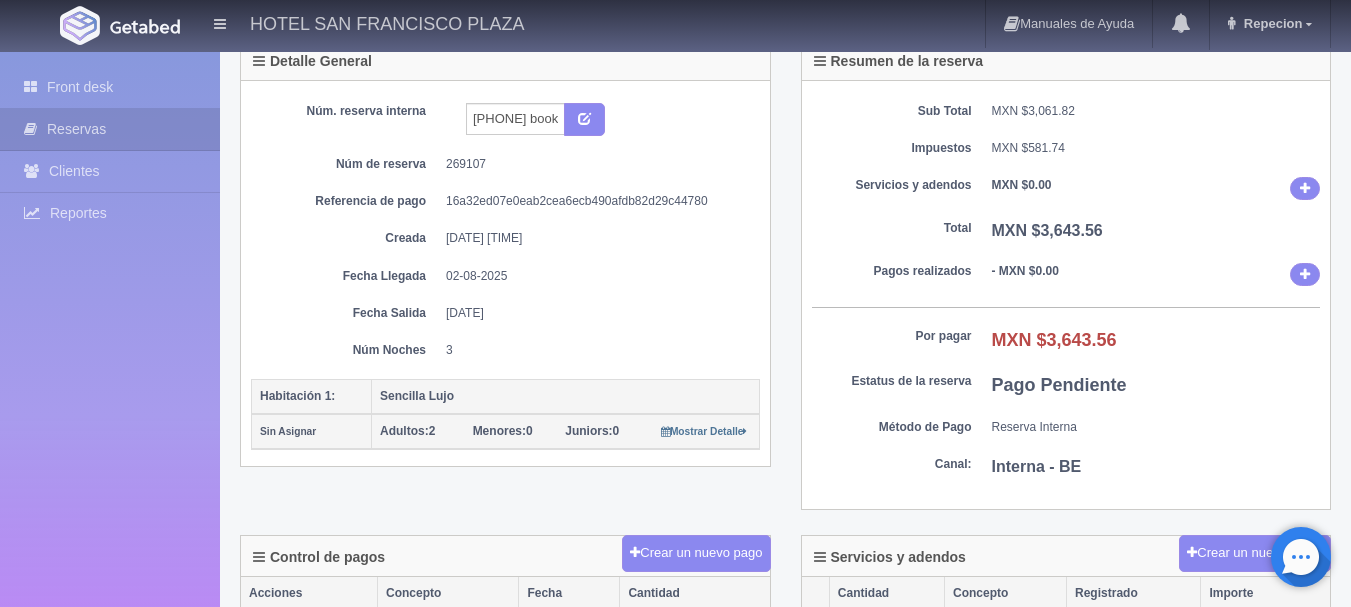 scroll, scrollTop: 100, scrollLeft: 0, axis: vertical 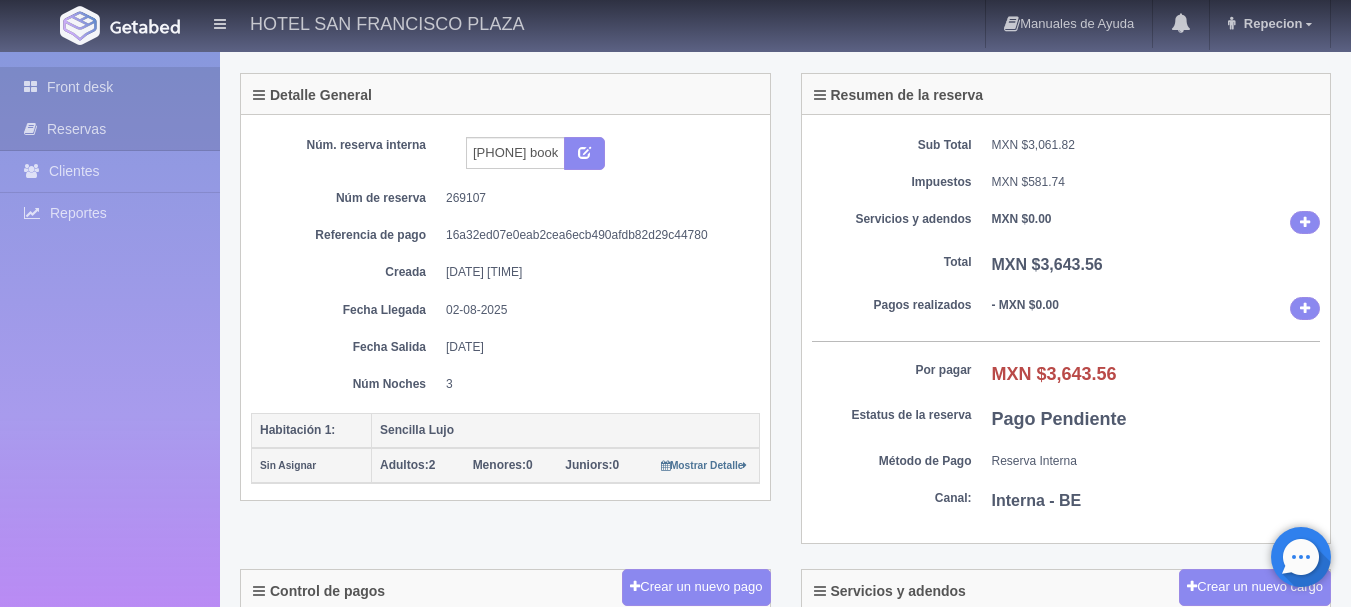 click on "Front desk" at bounding box center (110, 87) 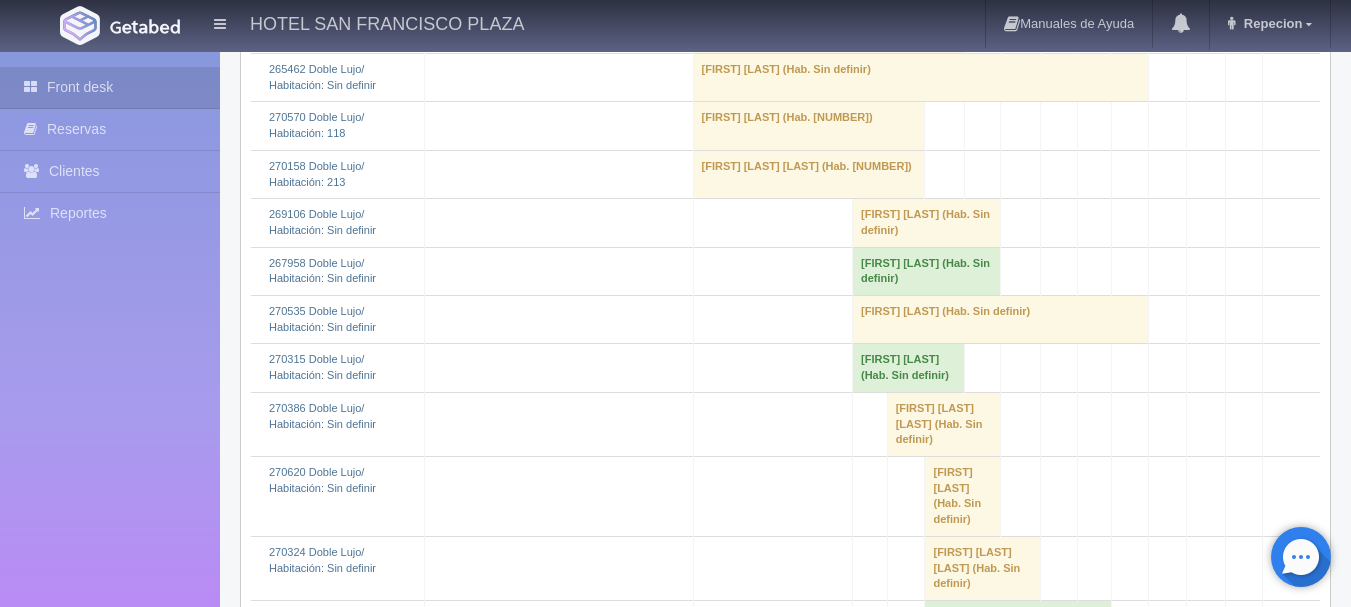 scroll, scrollTop: 1500, scrollLeft: 0, axis: vertical 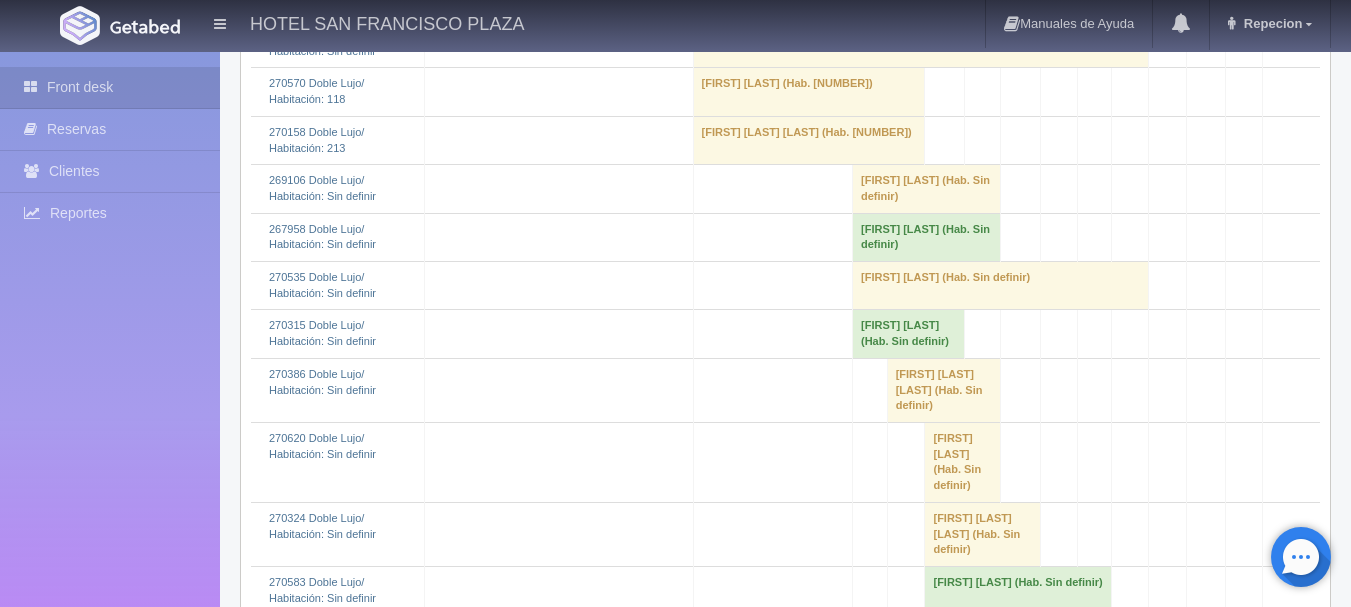 click on "[FIRST] [LAST] 												(Hab. Sin definir)" at bounding box center [927, 189] 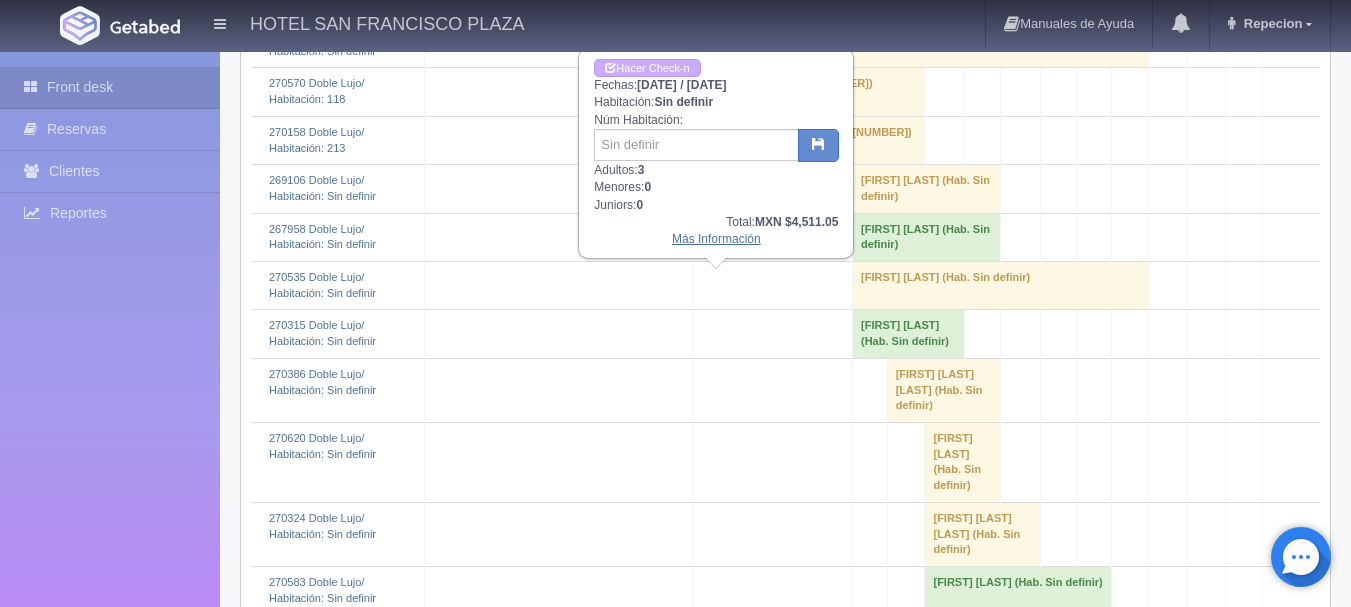 click on "Más Información" at bounding box center [716, 239] 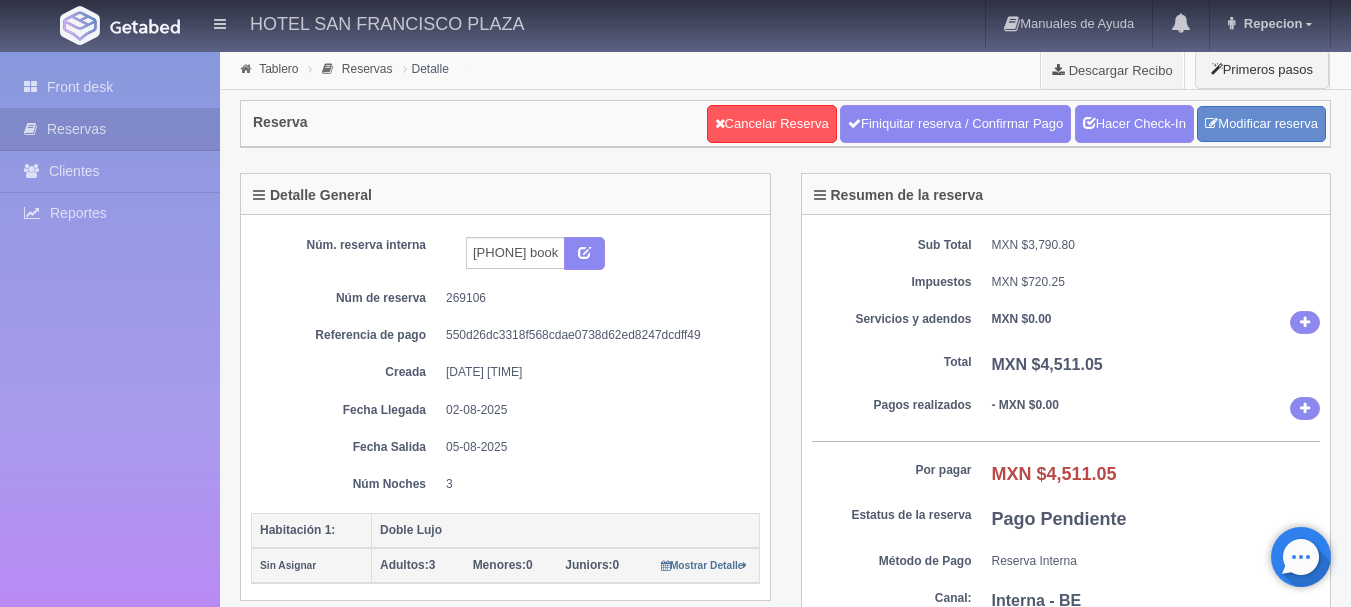 scroll, scrollTop: 0, scrollLeft: 0, axis: both 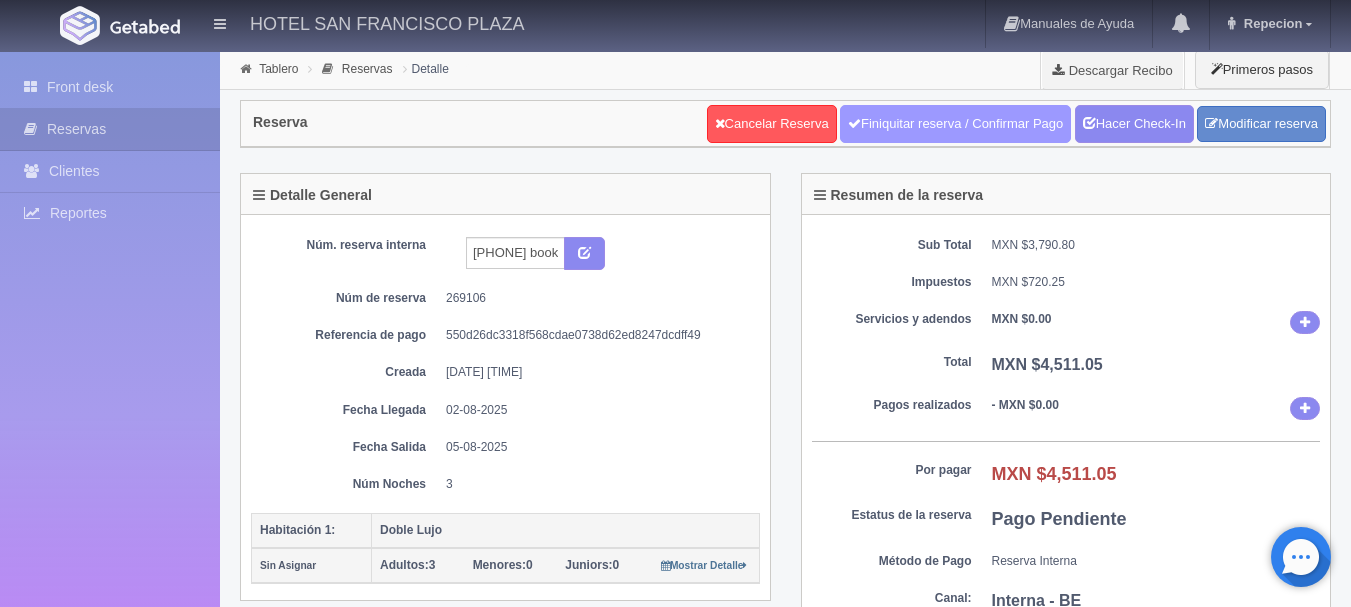 click on "Finiquitar reserva / Confirmar Pago" at bounding box center (955, 124) 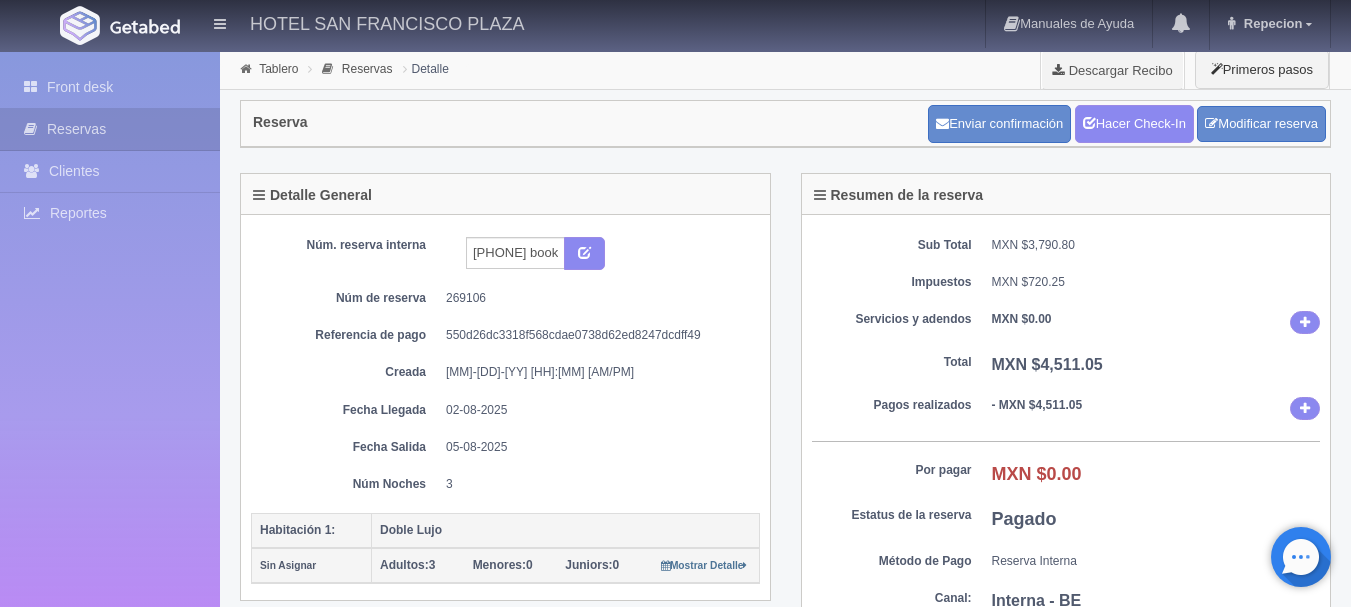 scroll, scrollTop: 0, scrollLeft: 0, axis: both 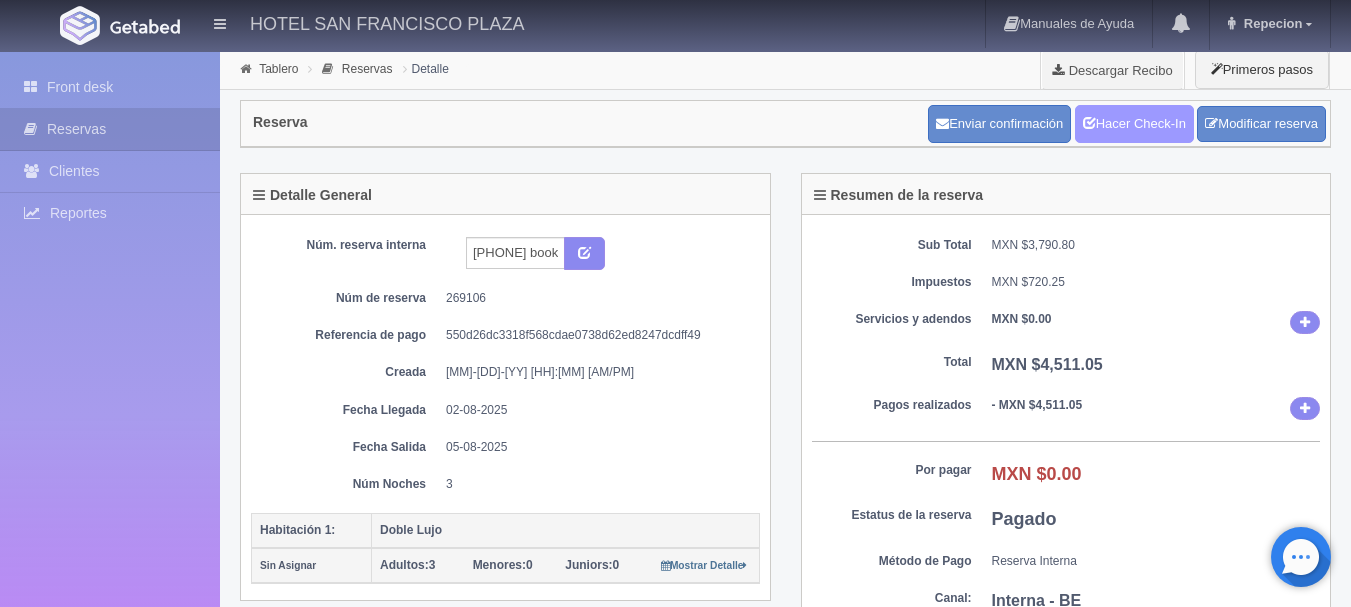 click on "Hacer Check-In" at bounding box center (1134, 124) 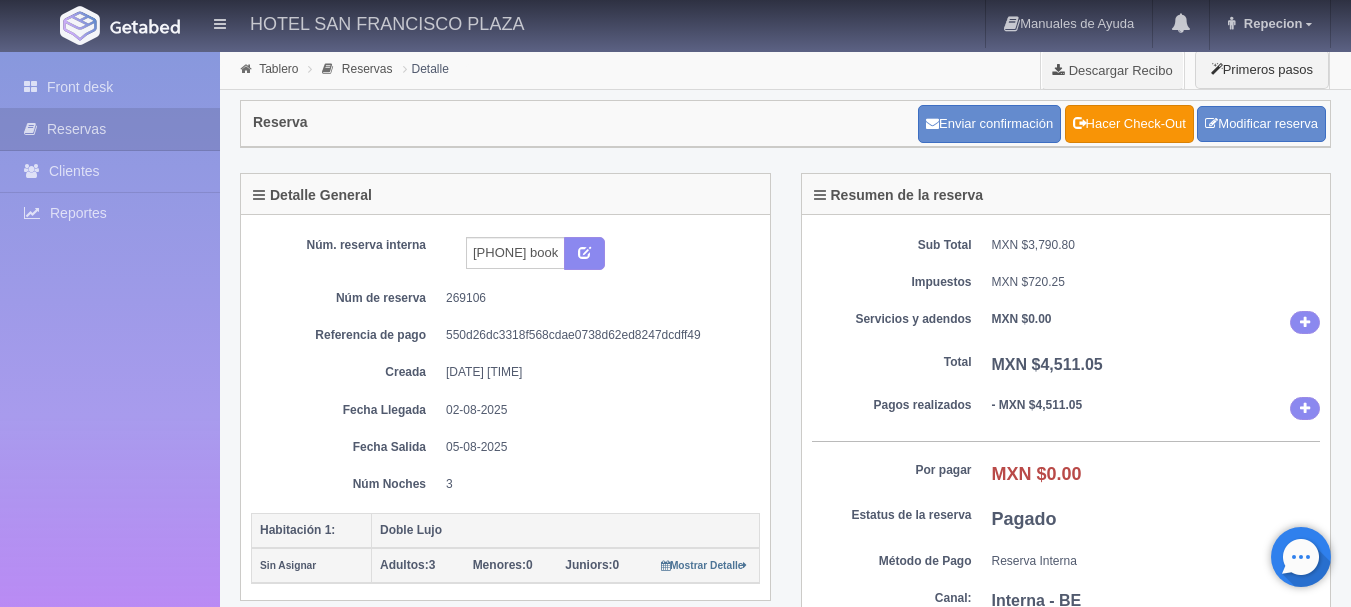 scroll, scrollTop: 0, scrollLeft: 0, axis: both 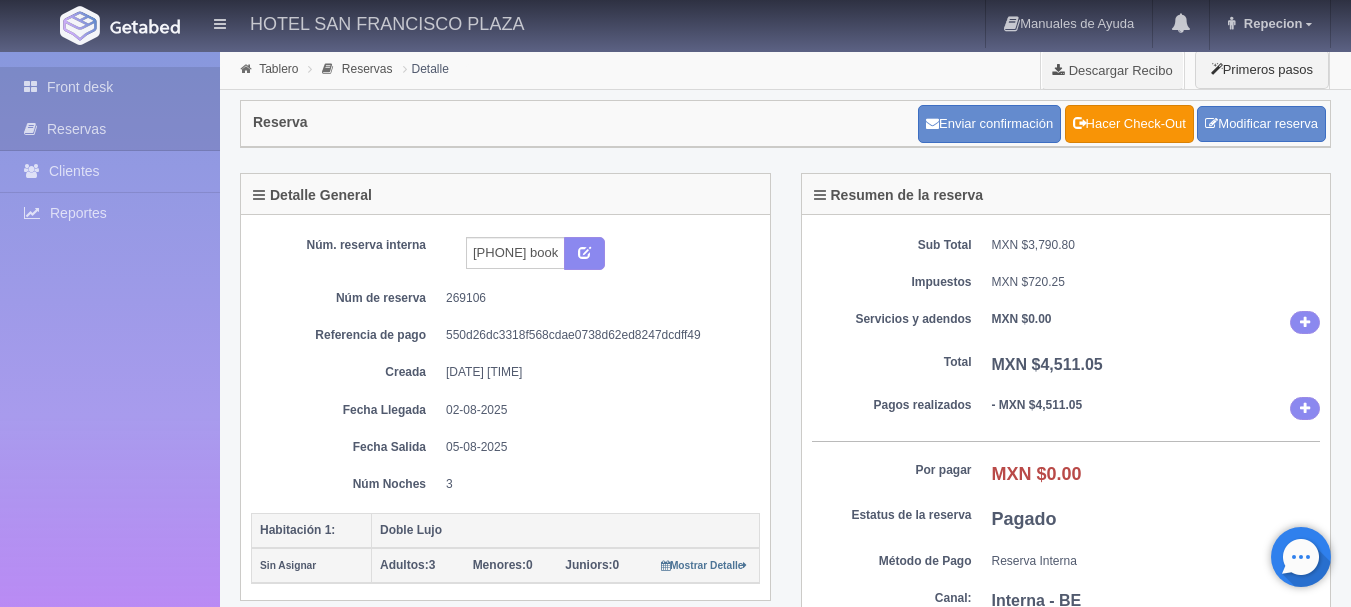 click on "Front desk" at bounding box center (110, 87) 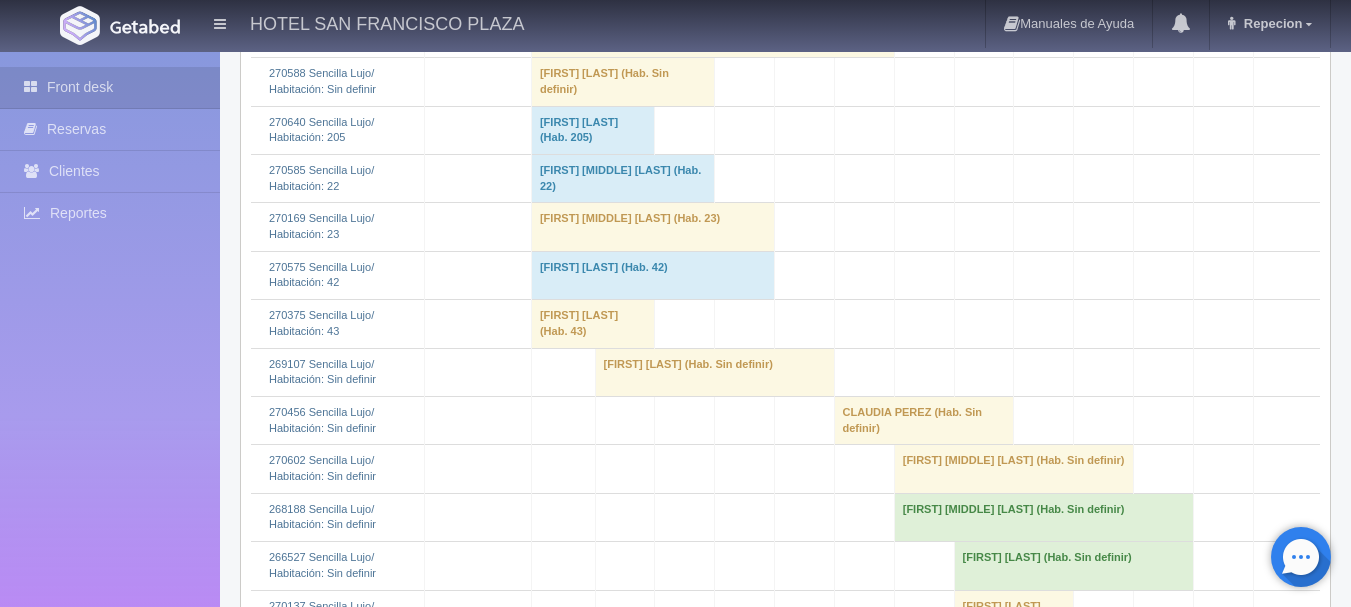 scroll, scrollTop: 4300, scrollLeft: 0, axis: vertical 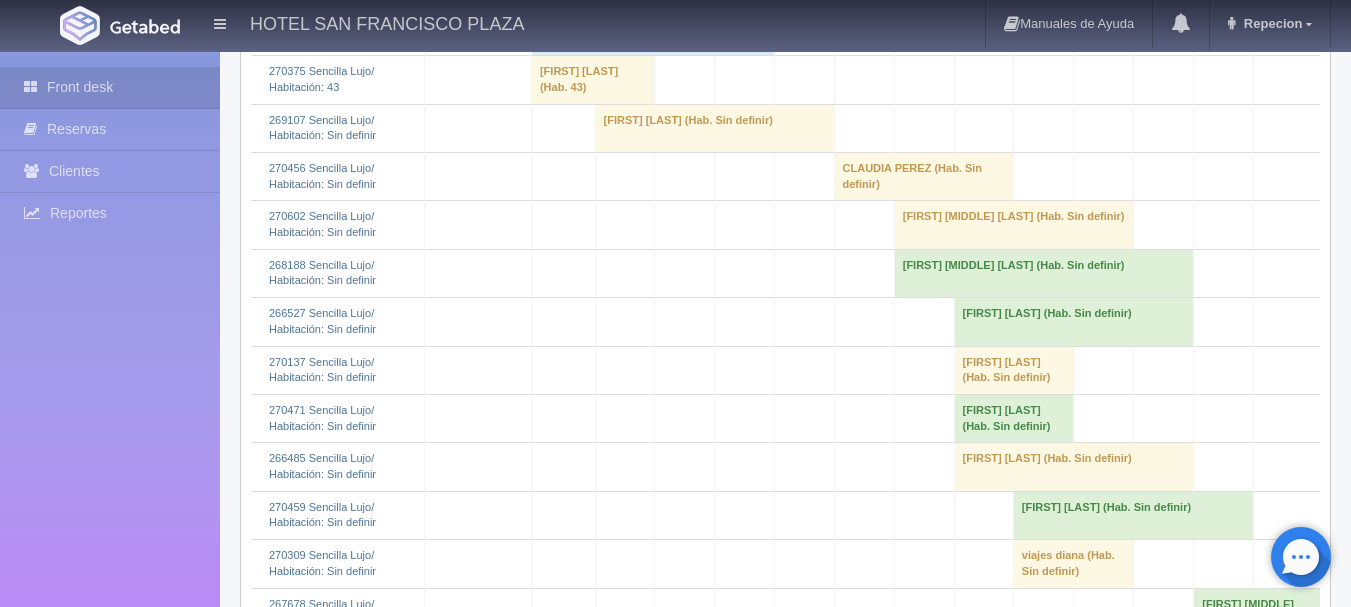 click on "[FIRST] [LAST] 												(Hab. Sin definir)" at bounding box center [714, 128] 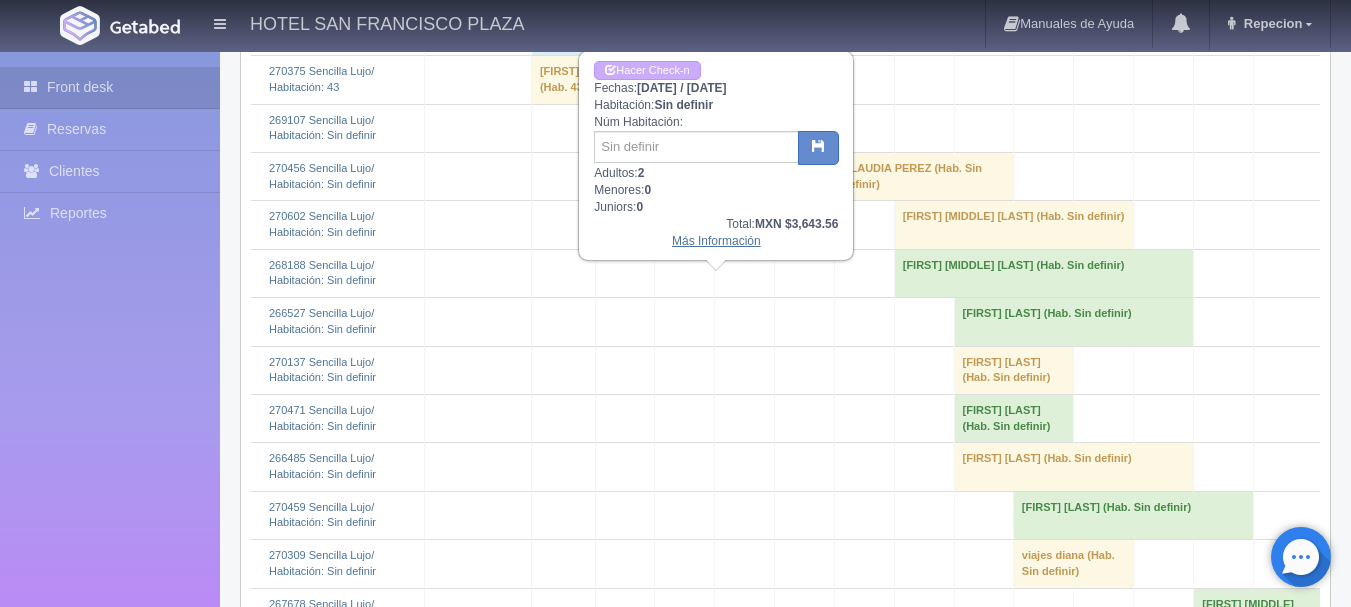 click on "Más Información" at bounding box center [716, 241] 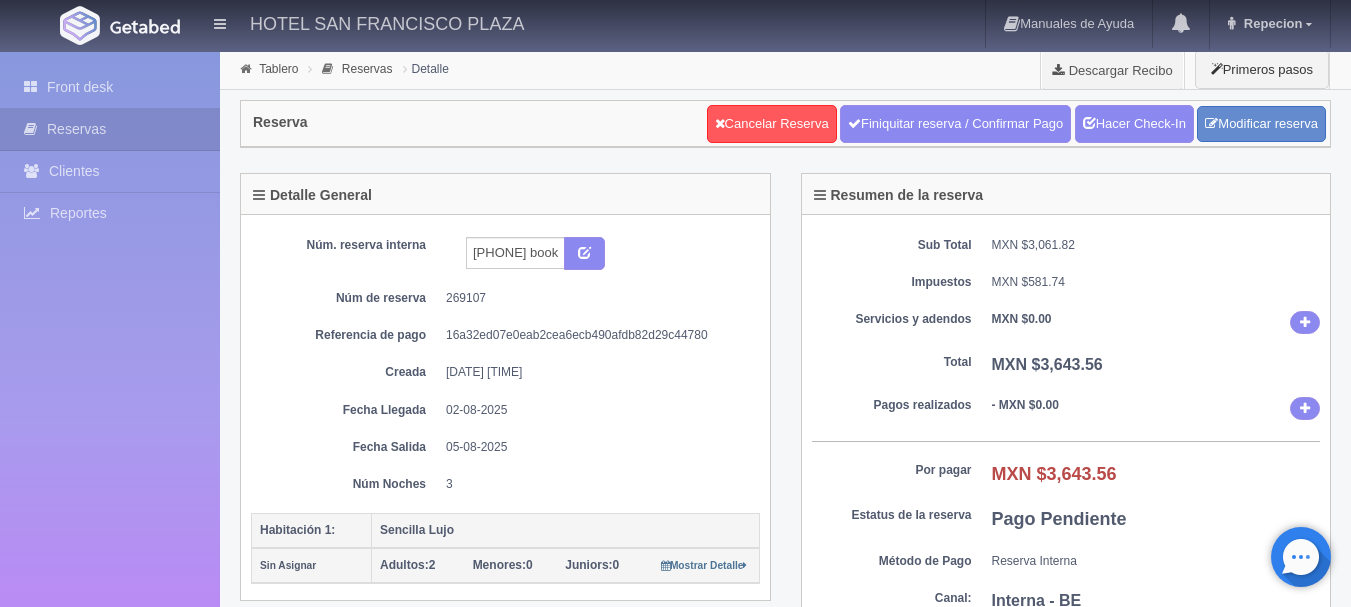 scroll, scrollTop: 0, scrollLeft: 0, axis: both 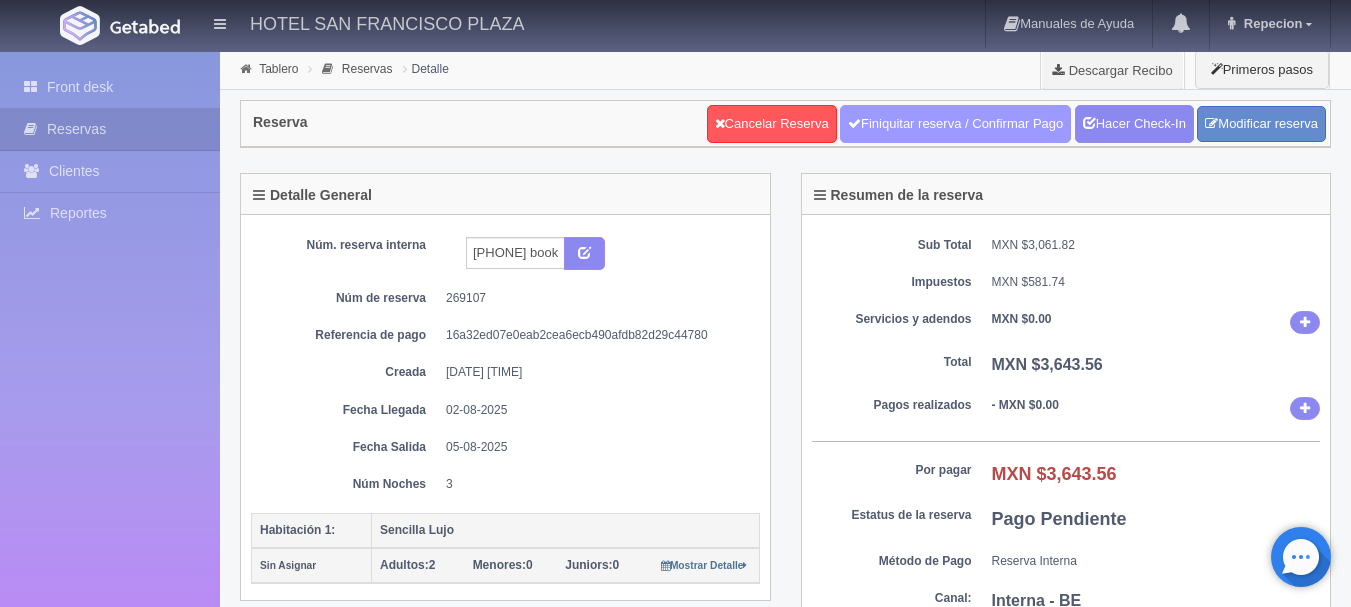click on "Finiquitar reserva / Confirmar Pago" at bounding box center (955, 124) 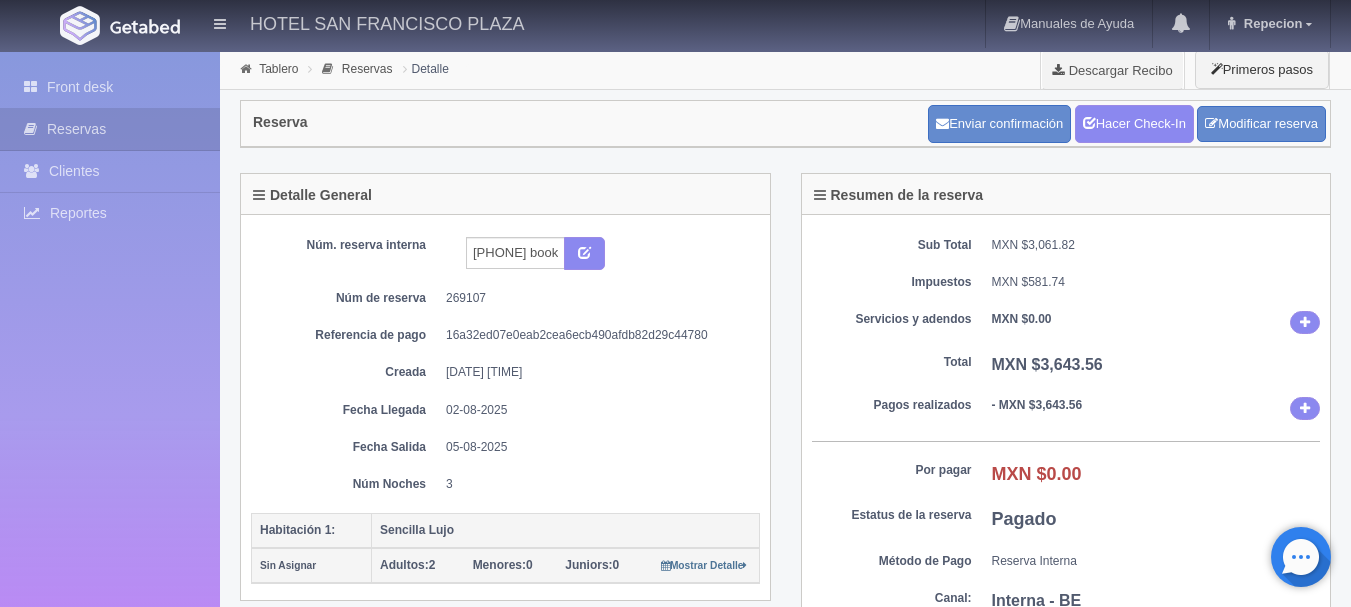 scroll, scrollTop: 0, scrollLeft: 0, axis: both 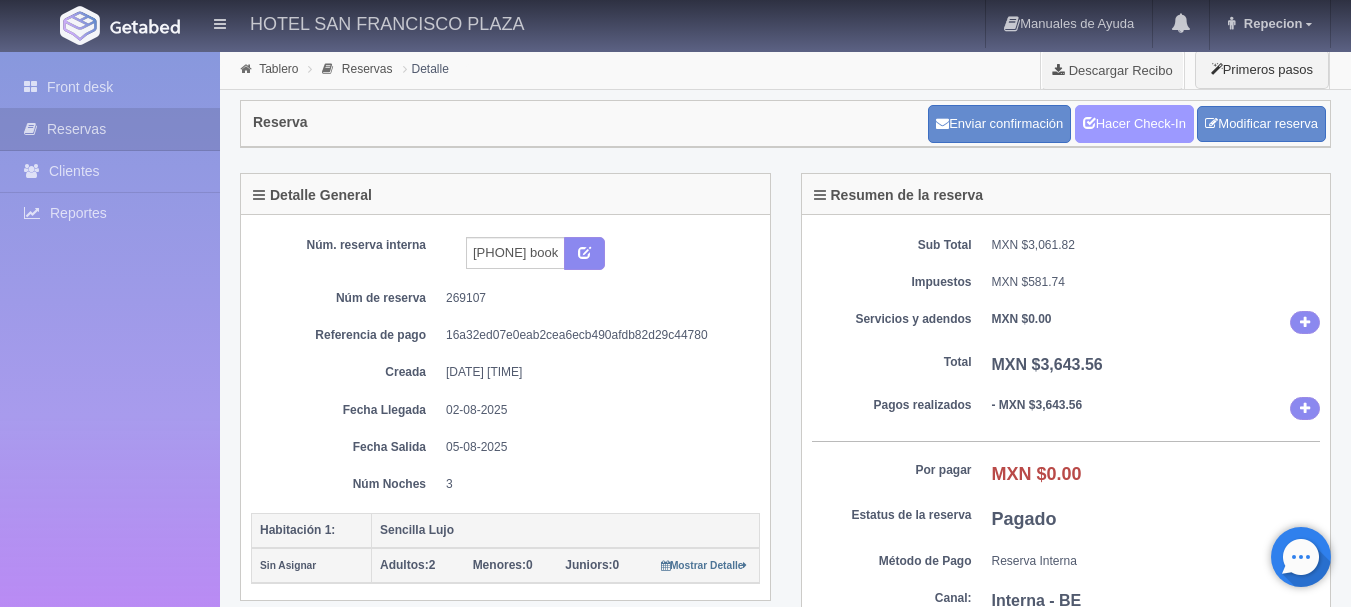 click on "Hacer Check-In" at bounding box center [1134, 124] 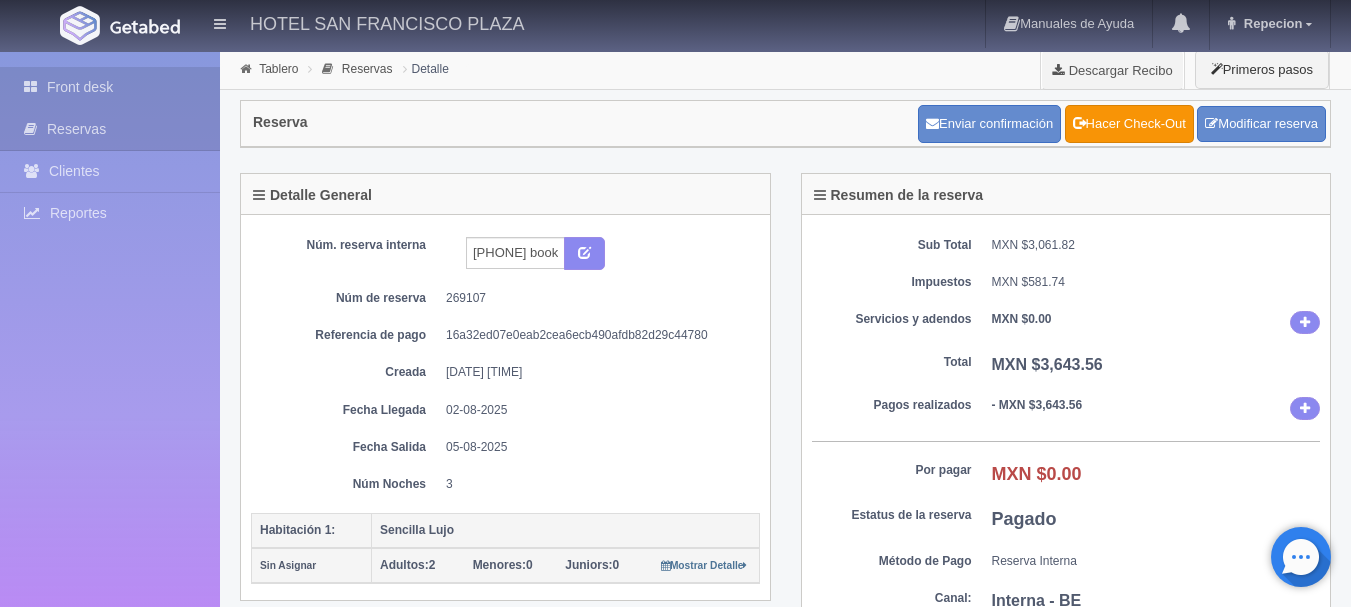 scroll, scrollTop: 0, scrollLeft: 0, axis: both 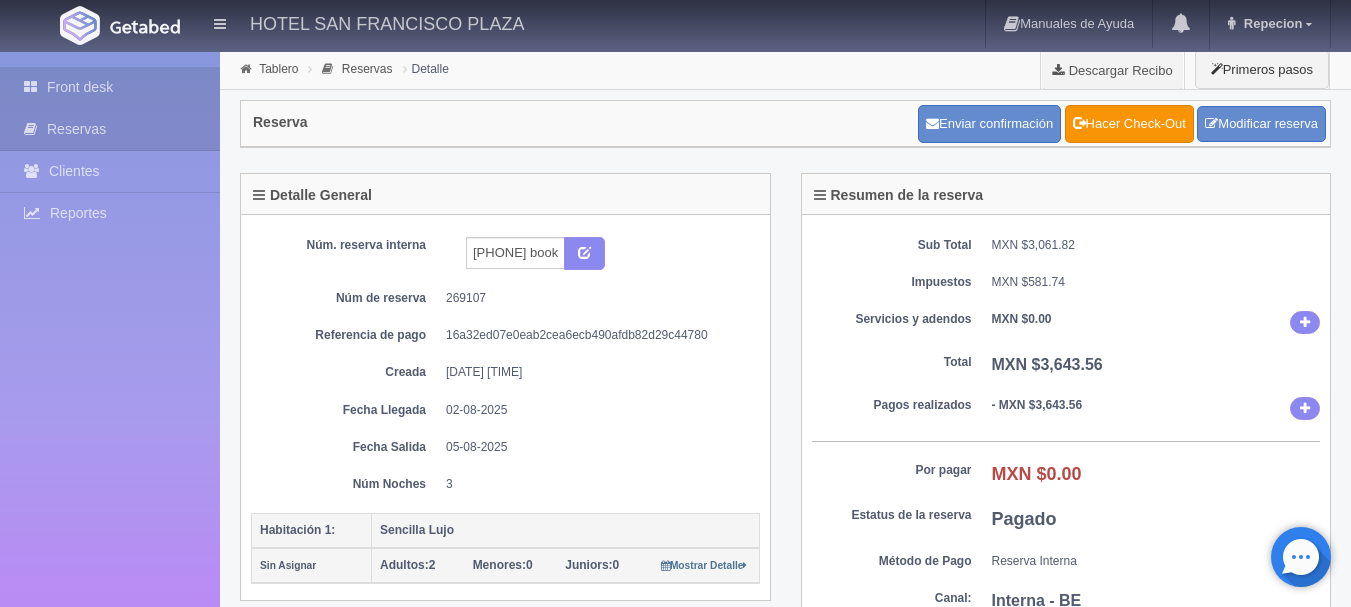 click on "Front desk" at bounding box center (110, 87) 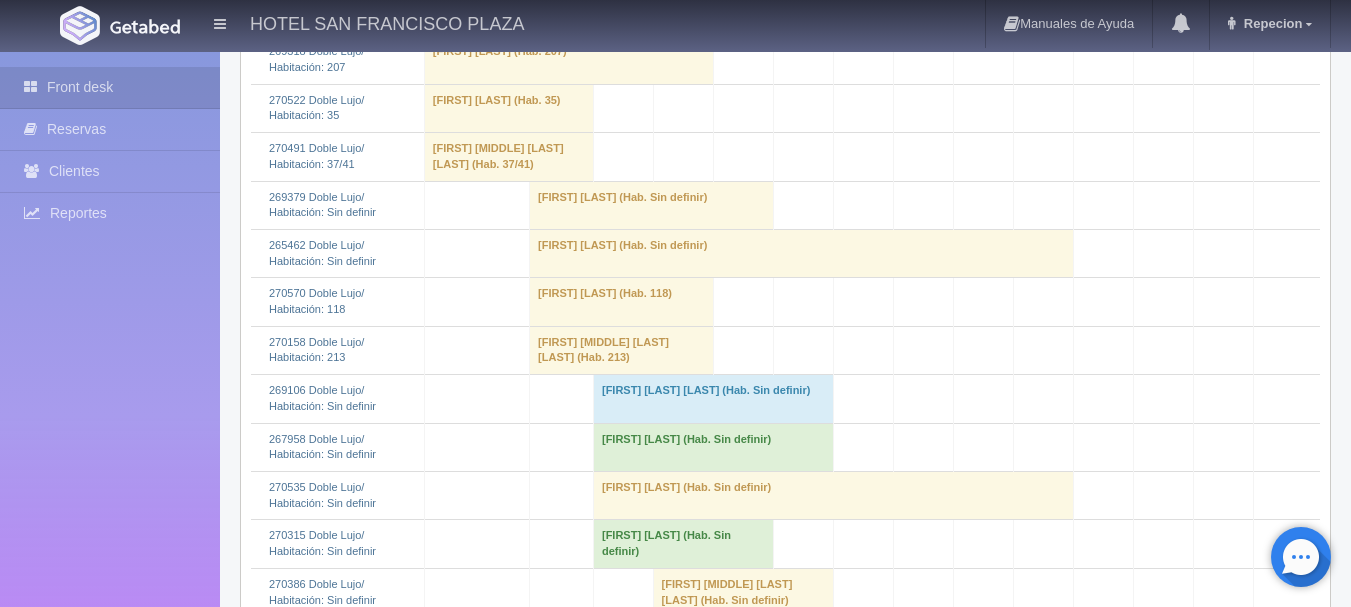 scroll, scrollTop: 1500, scrollLeft: 0, axis: vertical 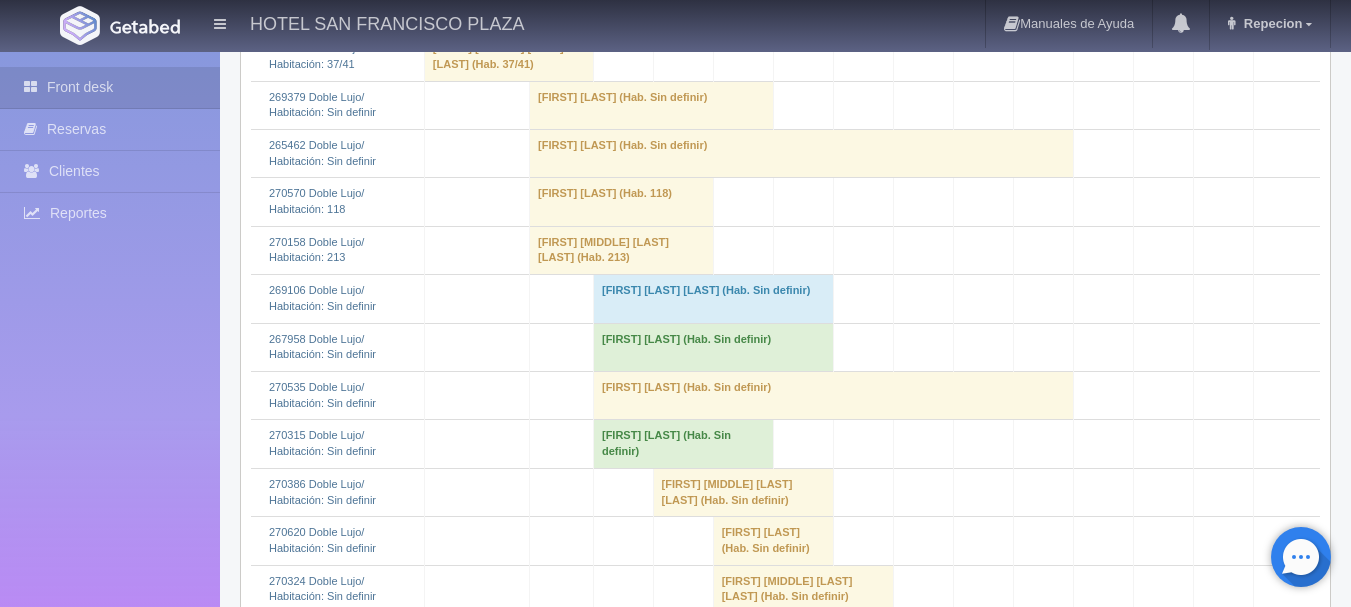 click on "[FIRST] [LAST] [LAST] 												(Hab. Sin definir)" at bounding box center [713, 299] 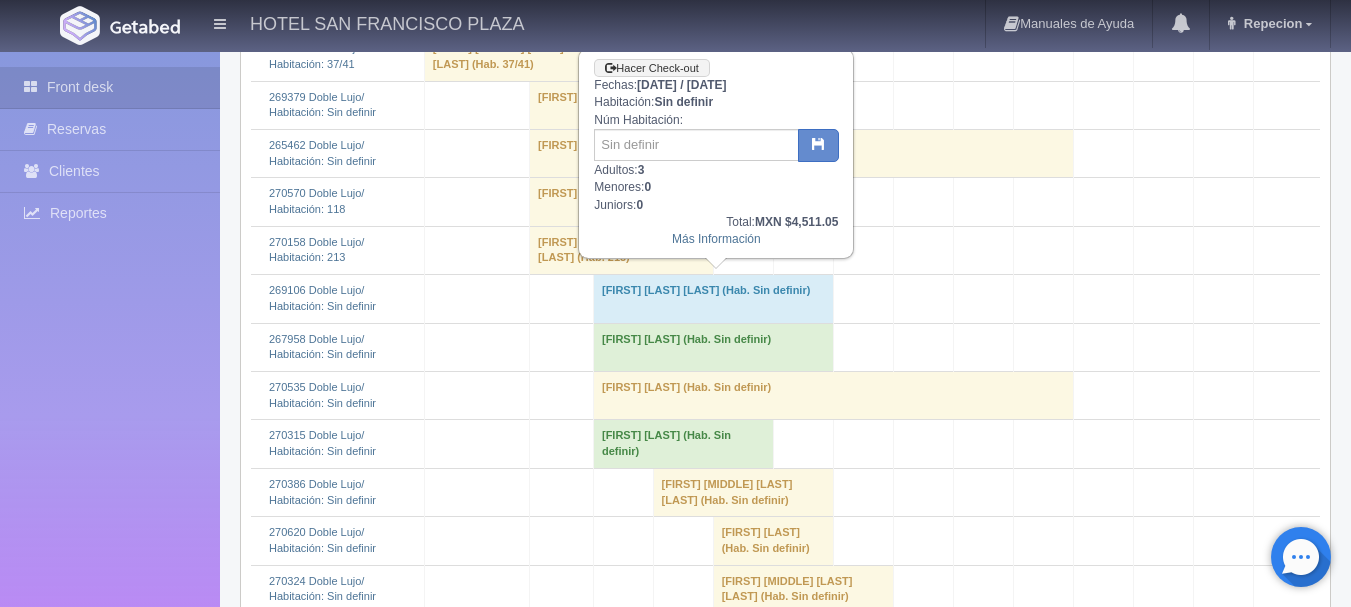 click on "francisco arias 												(Hab. Sin definir)" at bounding box center (683, 444) 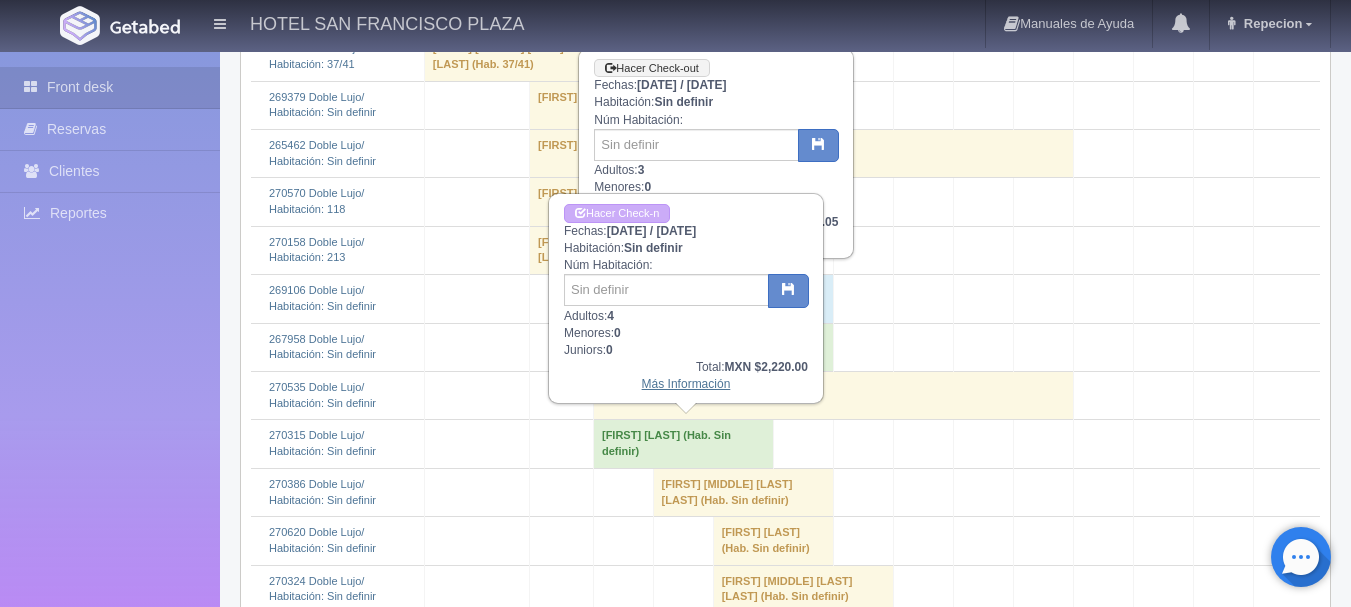 click on "Más Información" at bounding box center (686, 384) 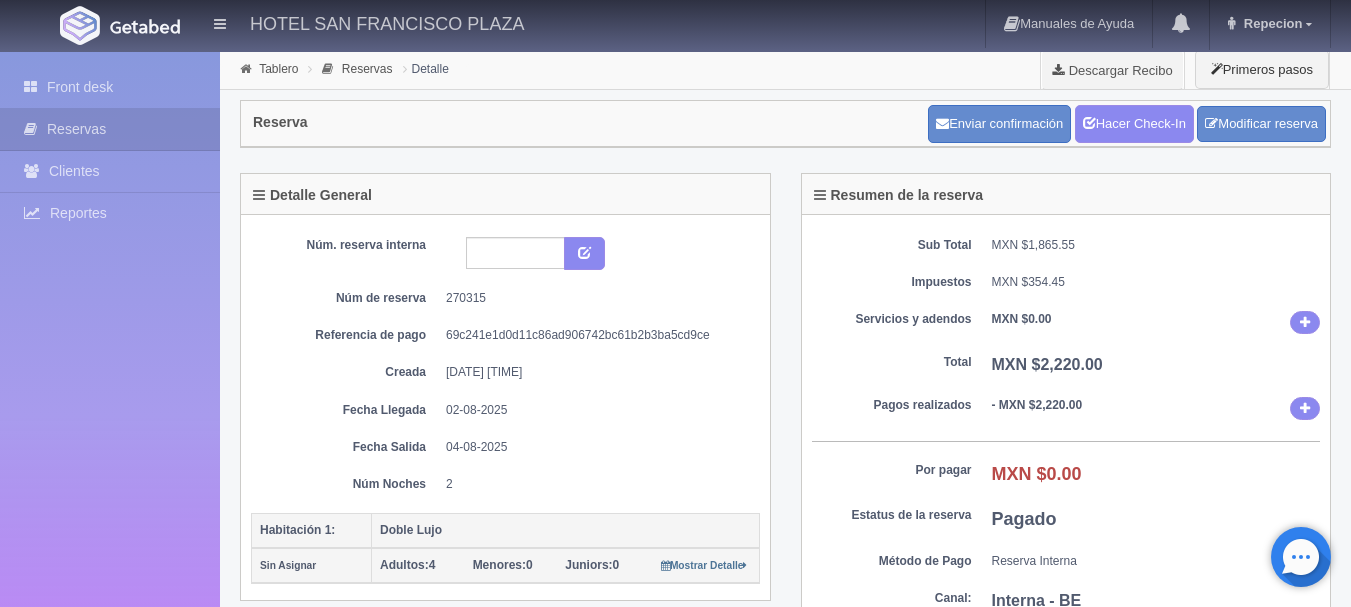 scroll, scrollTop: 0, scrollLeft: 0, axis: both 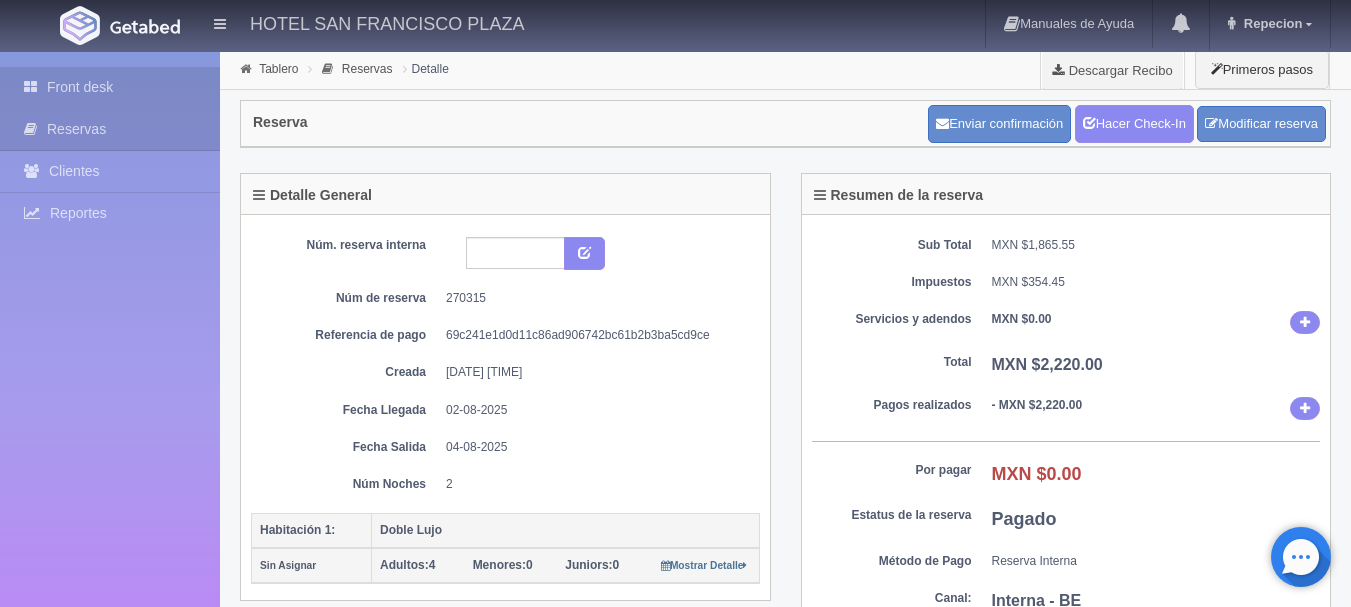 click on "Front desk" at bounding box center [110, 87] 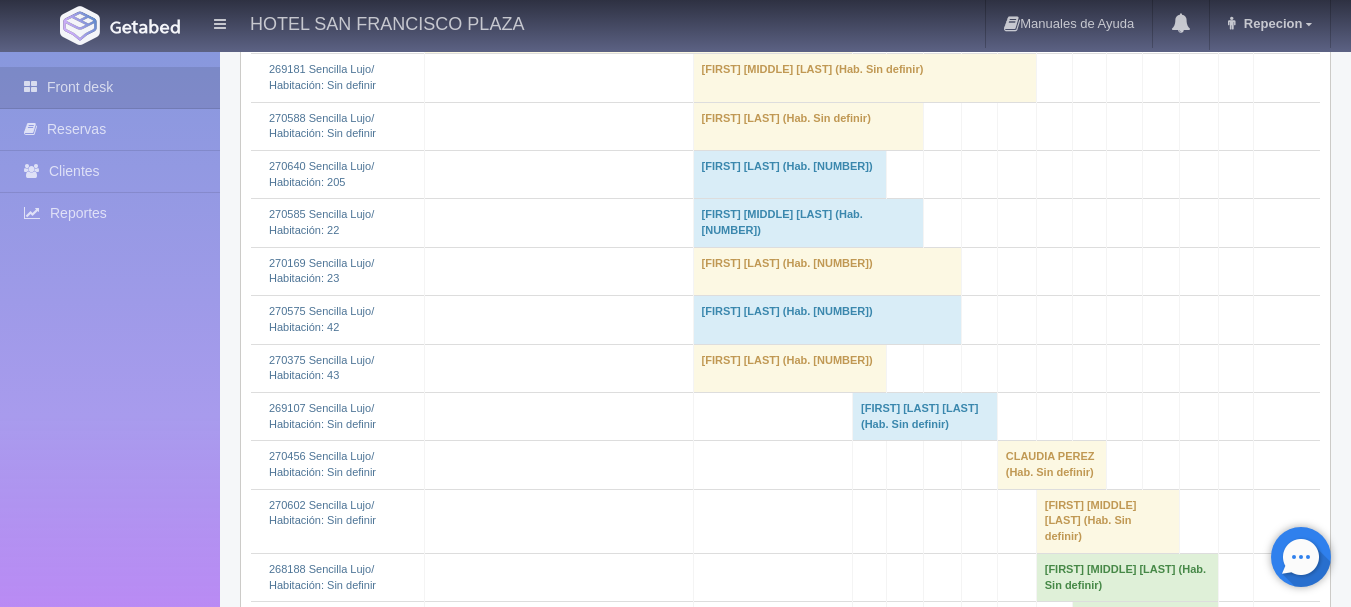 scroll, scrollTop: 4100, scrollLeft: 0, axis: vertical 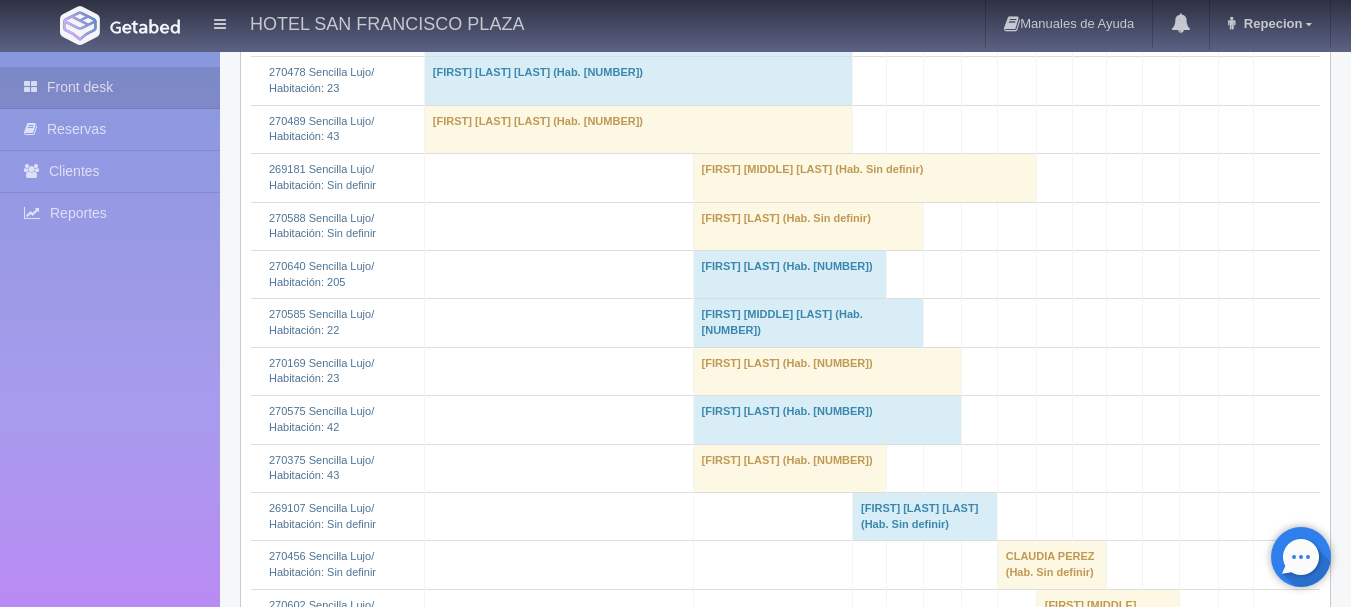 click on "[FIRST] [LAST] [LAST] 												(Hab. Sin definir)" at bounding box center [925, 516] 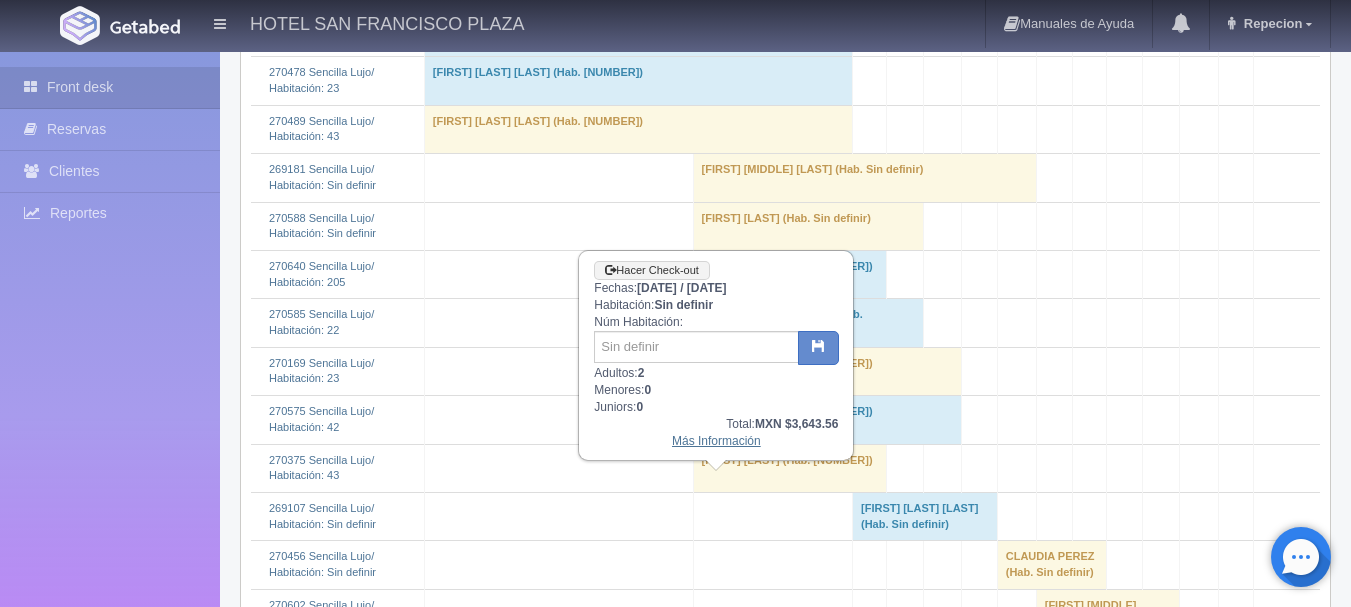 click on "Más Información" at bounding box center [716, 441] 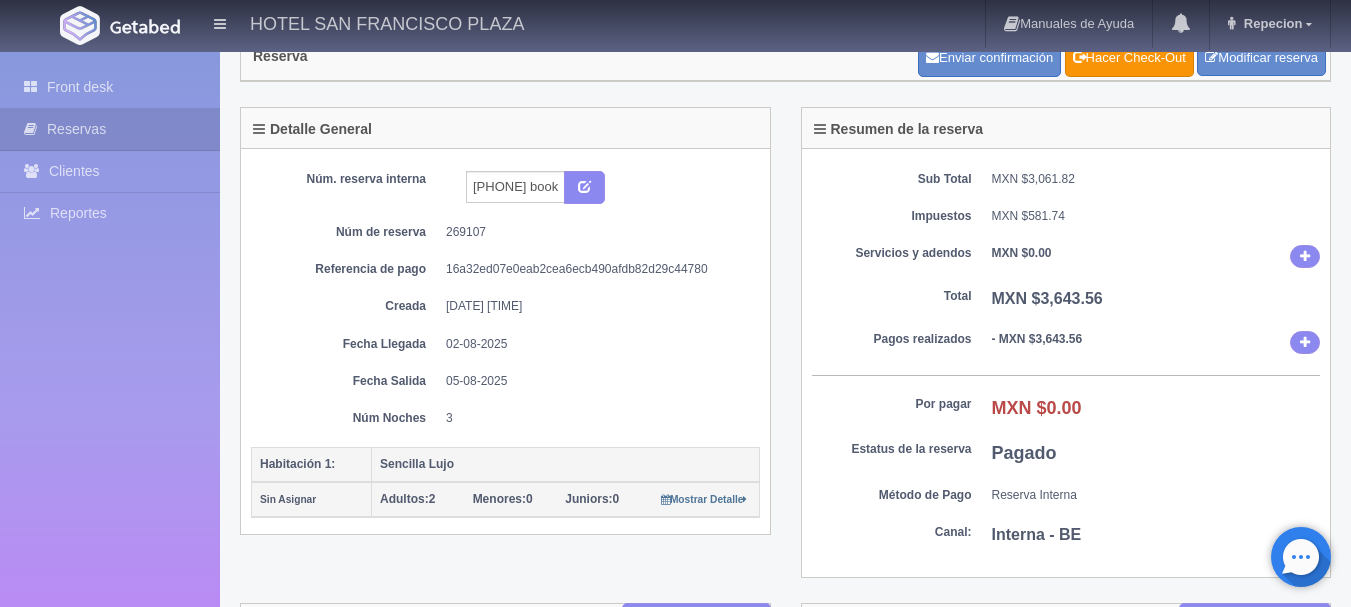 scroll, scrollTop: 100, scrollLeft: 0, axis: vertical 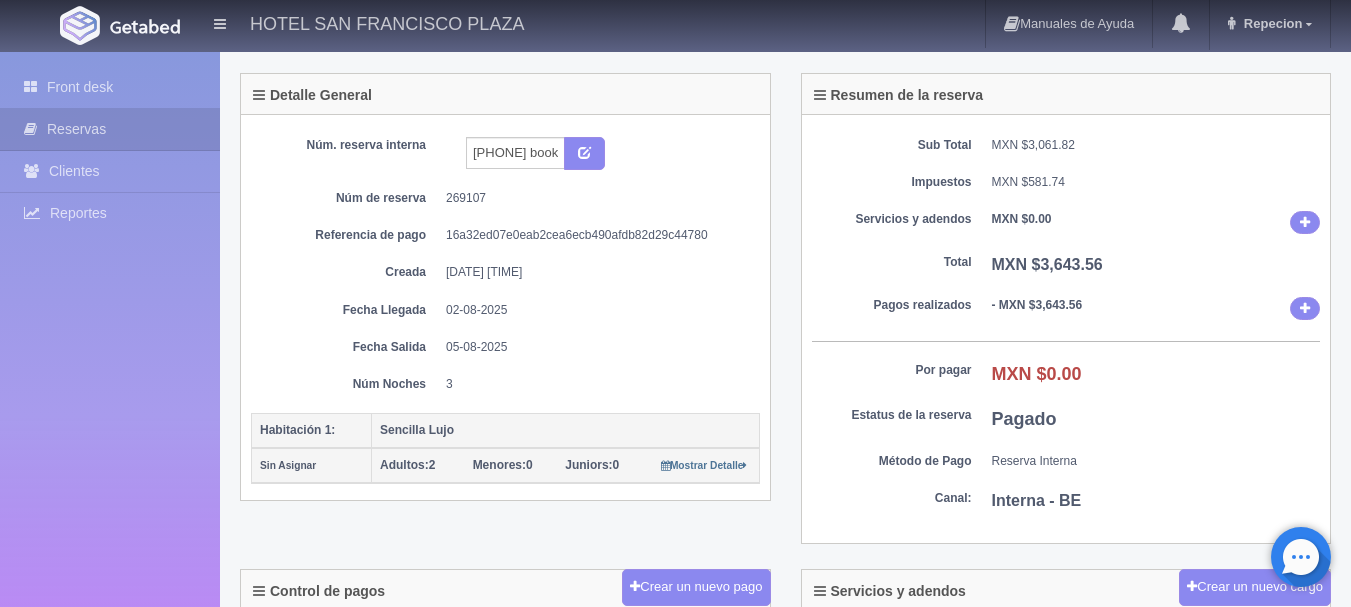 click on "Impuestos" at bounding box center (892, 182) 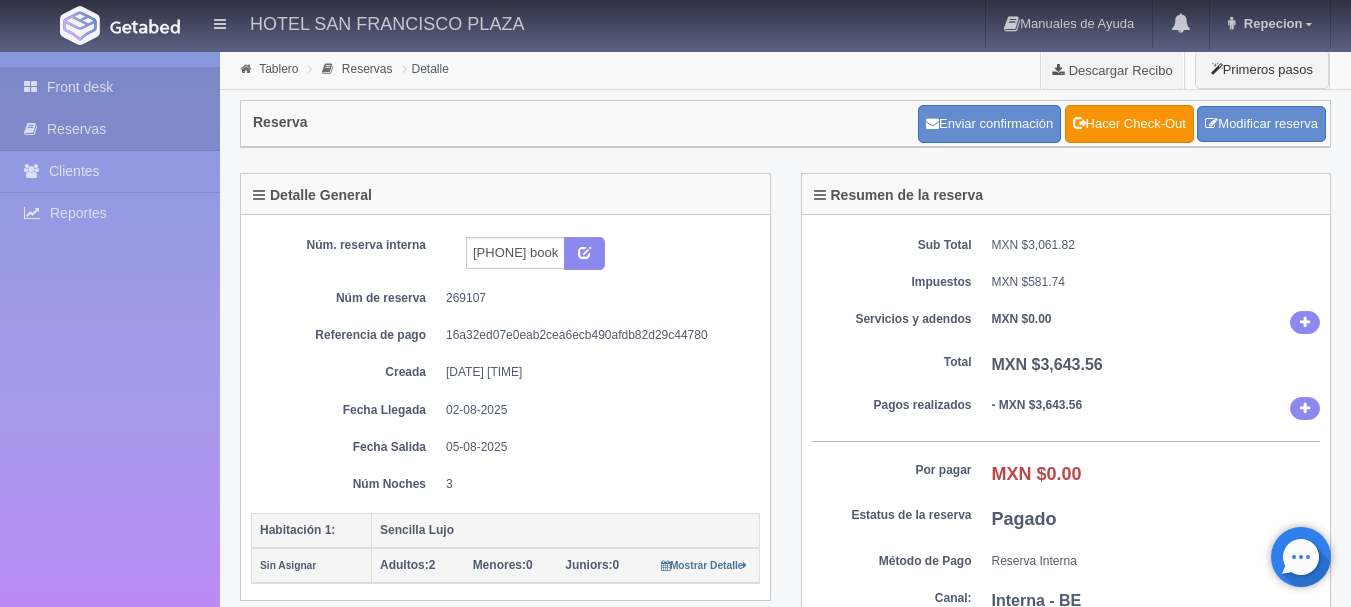click on "Front desk" at bounding box center (110, 87) 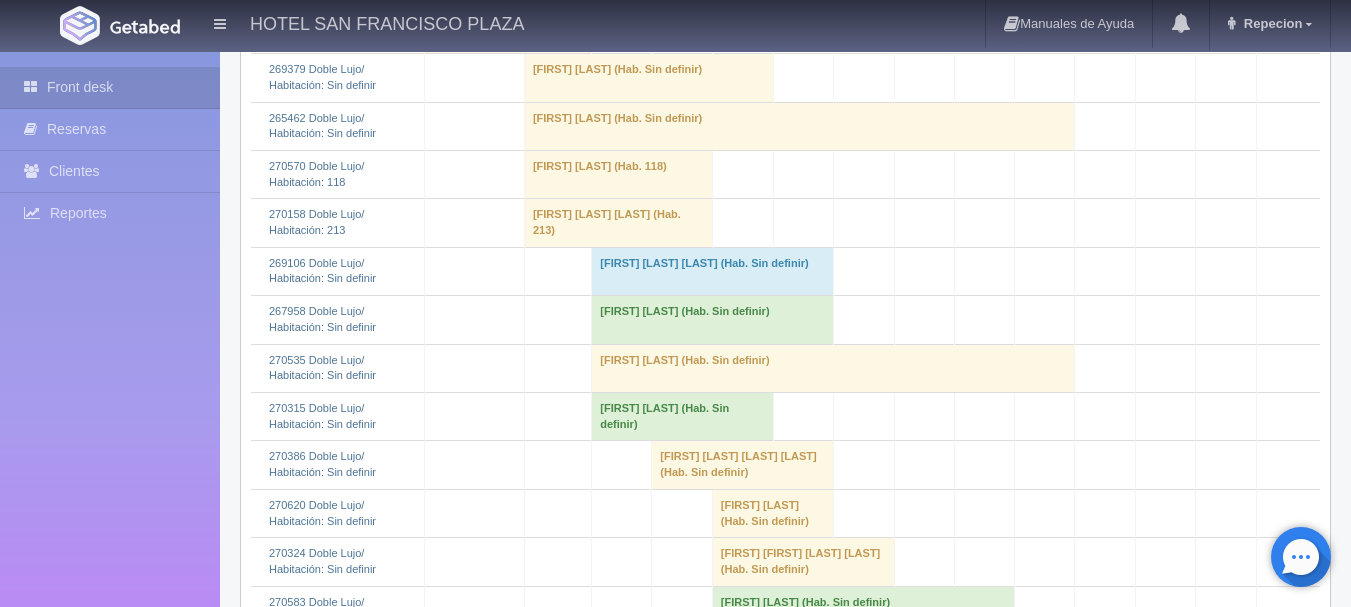 scroll, scrollTop: 1500, scrollLeft: 0, axis: vertical 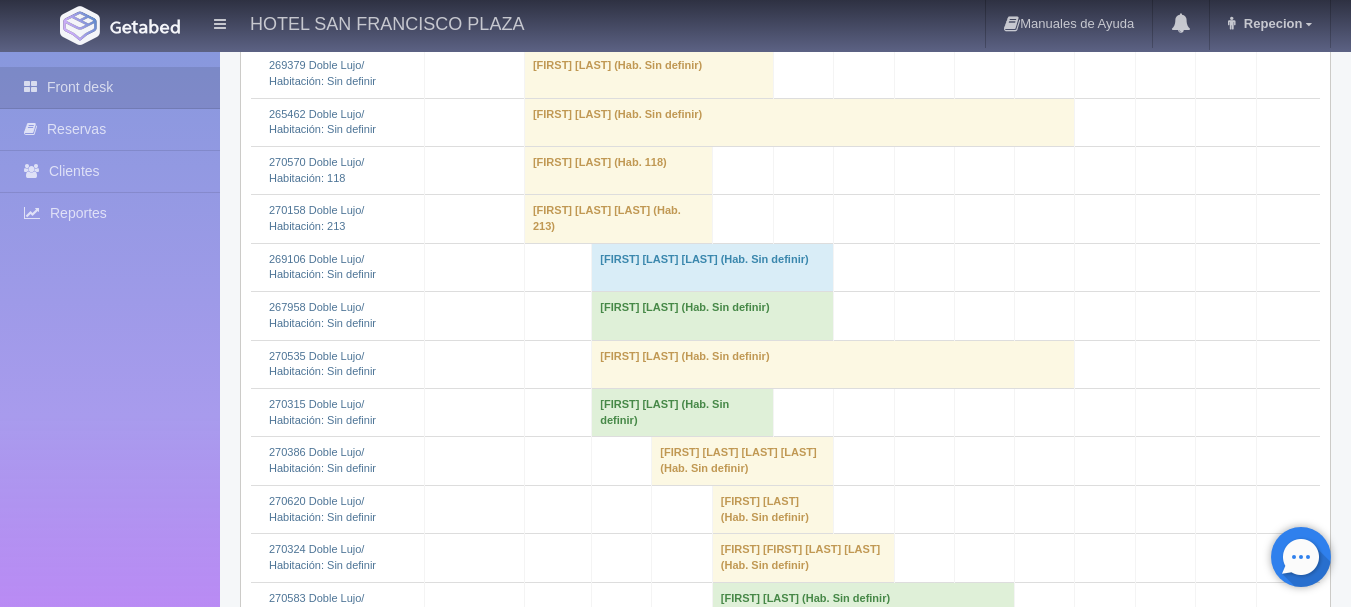 click on "Alba Herrera Camacho 												(Hab. Sin definir)" at bounding box center (712, 267) 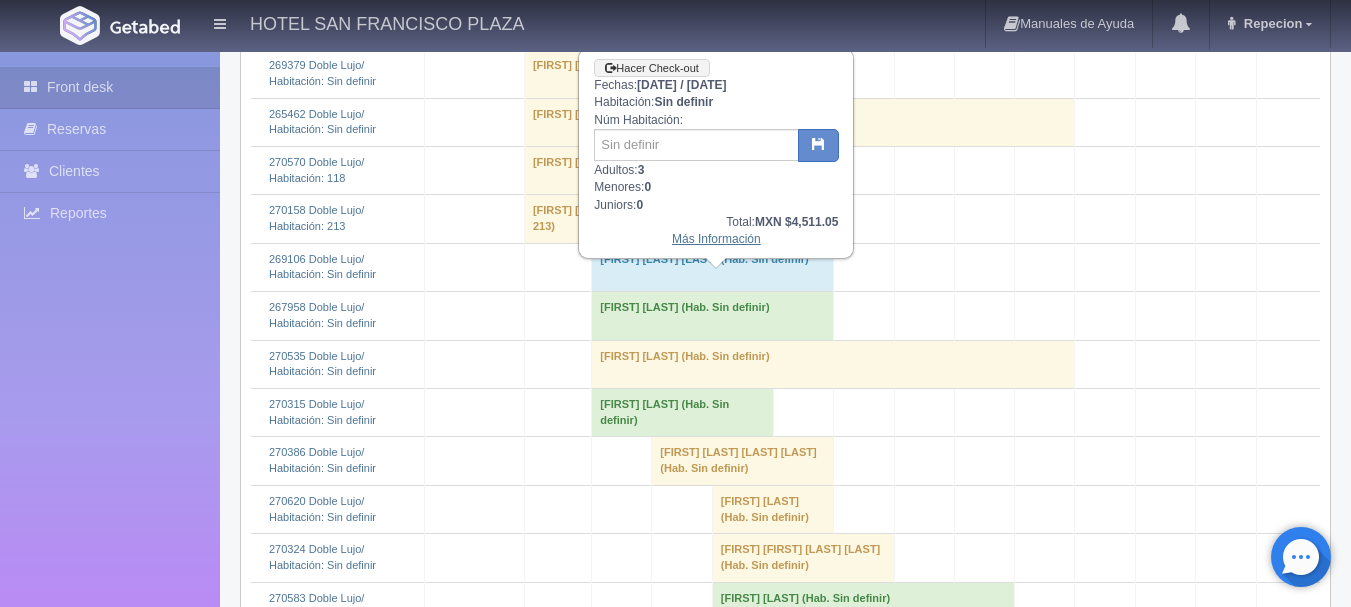 click on "Más Información" at bounding box center (716, 239) 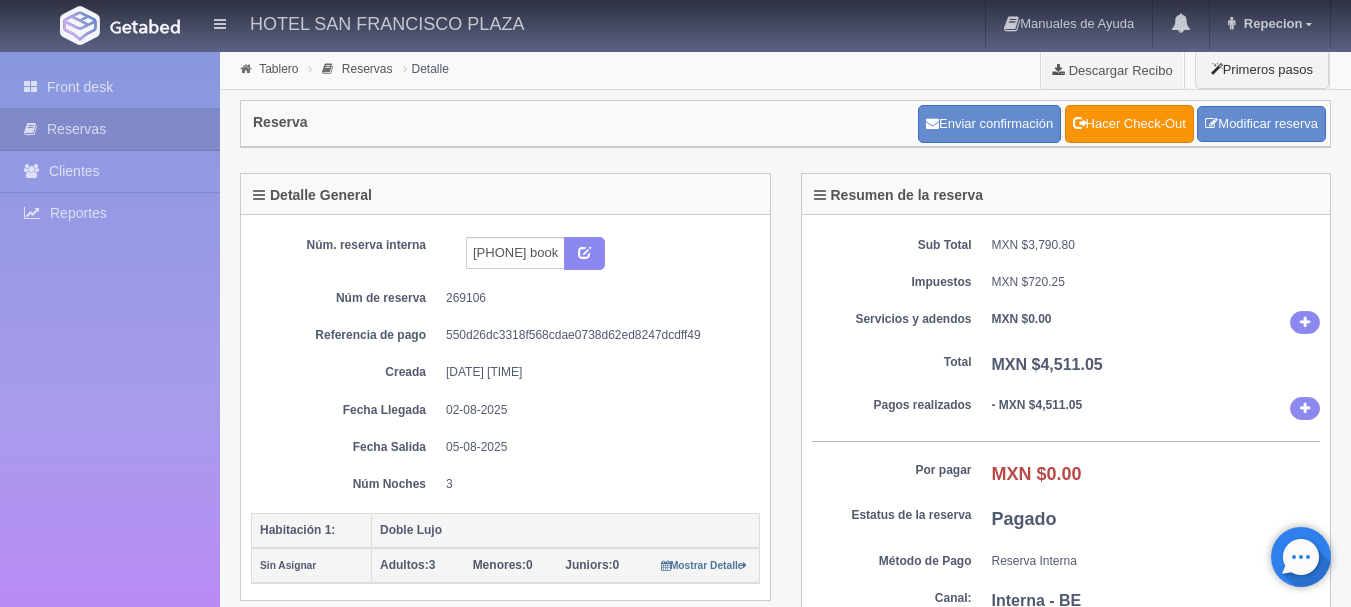 scroll, scrollTop: 0, scrollLeft: 0, axis: both 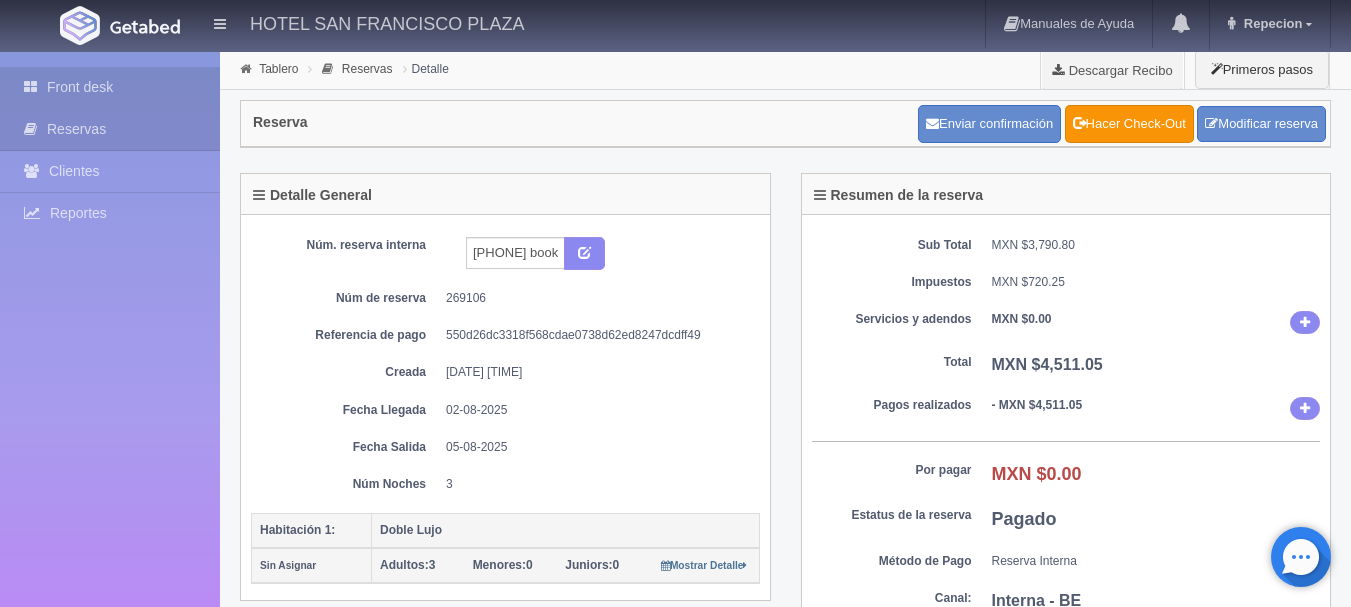 click on "Front desk" at bounding box center [110, 87] 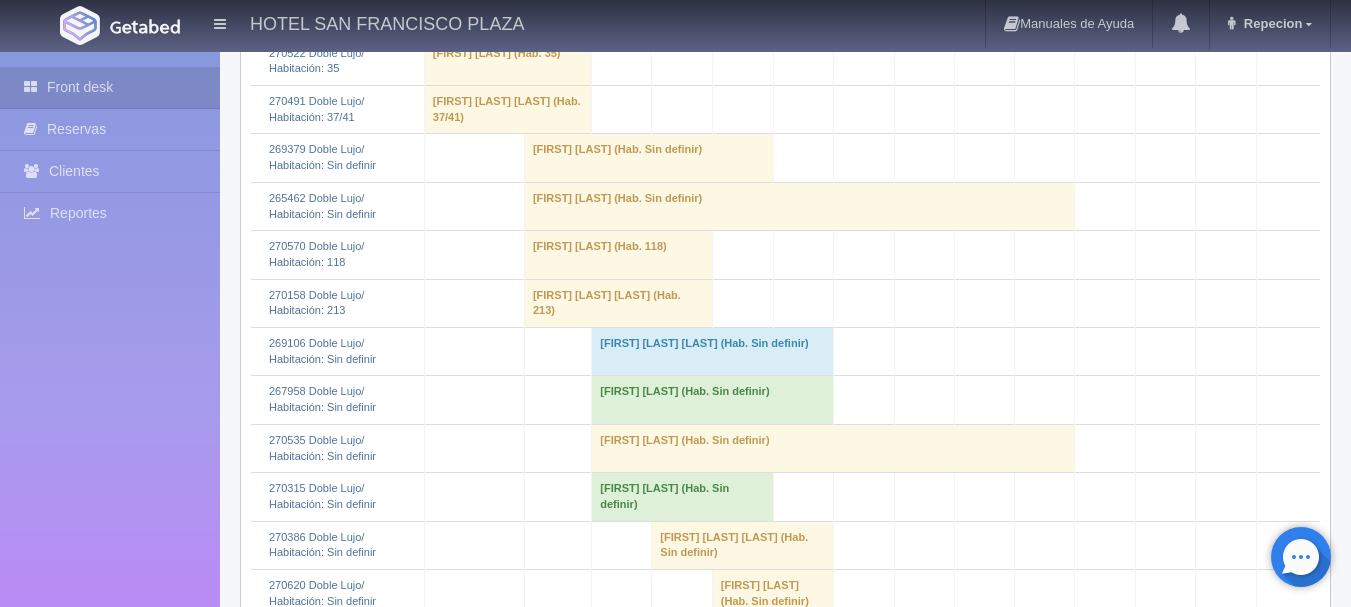 scroll, scrollTop: 1500, scrollLeft: 0, axis: vertical 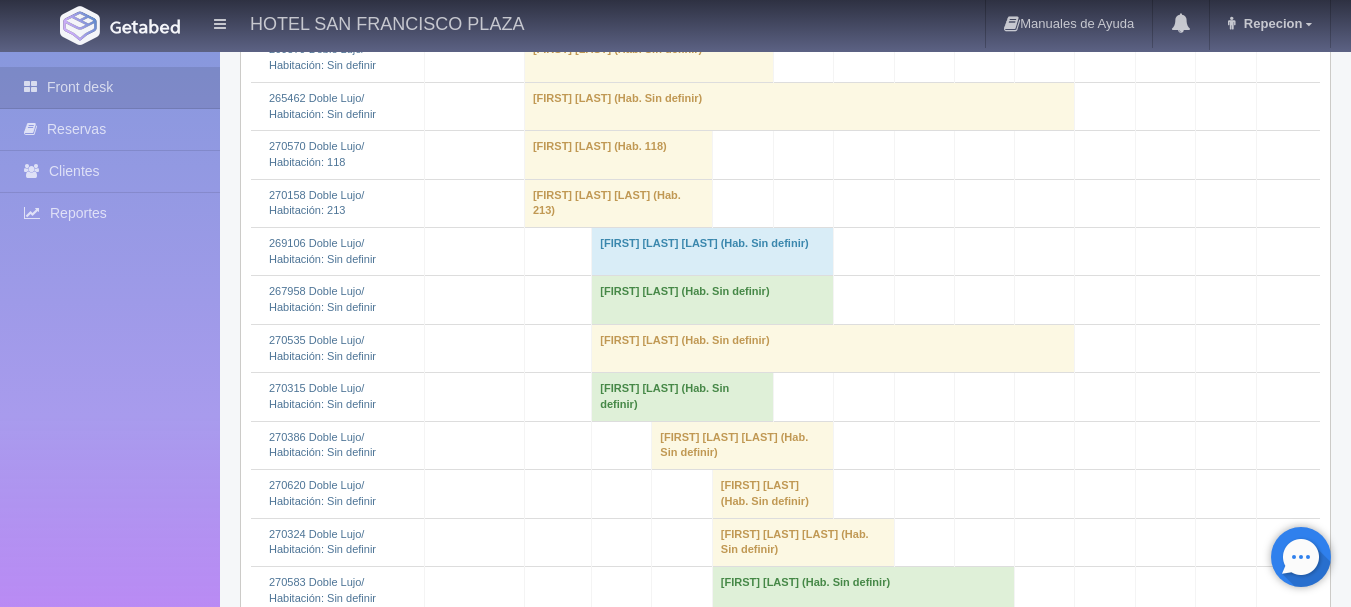 click on "[FIRST] [LAST] 												(Hab. Sin definir)" at bounding box center [682, 397] 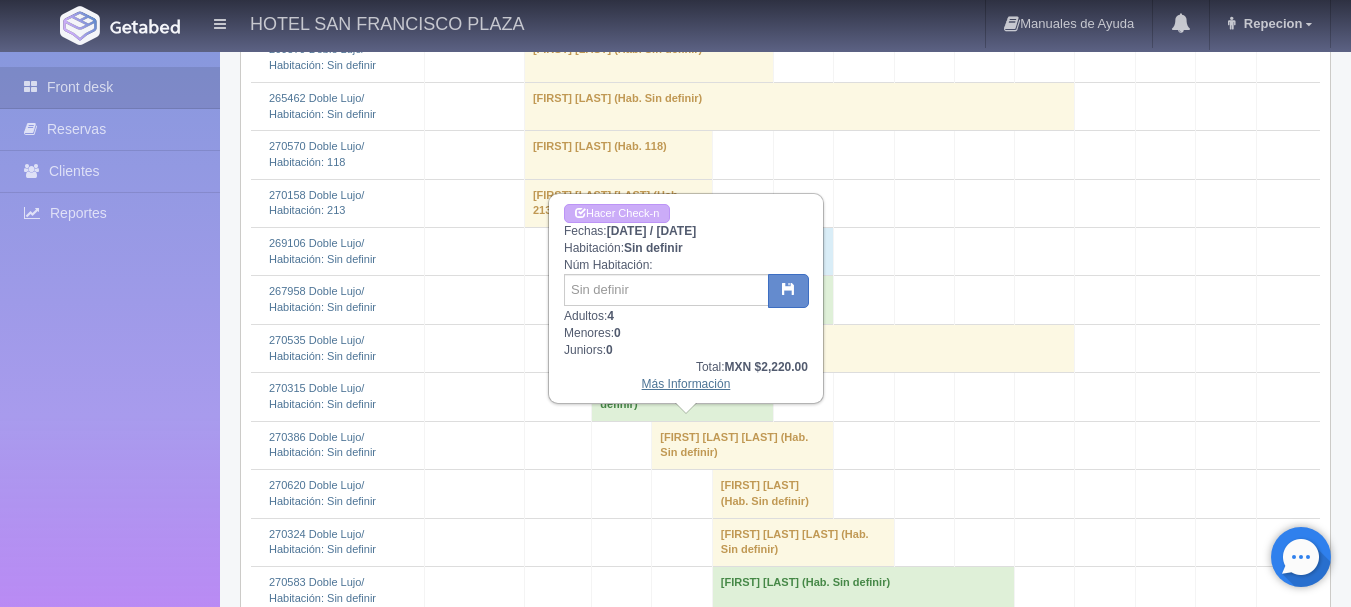 click on "Más Información" at bounding box center [686, 384] 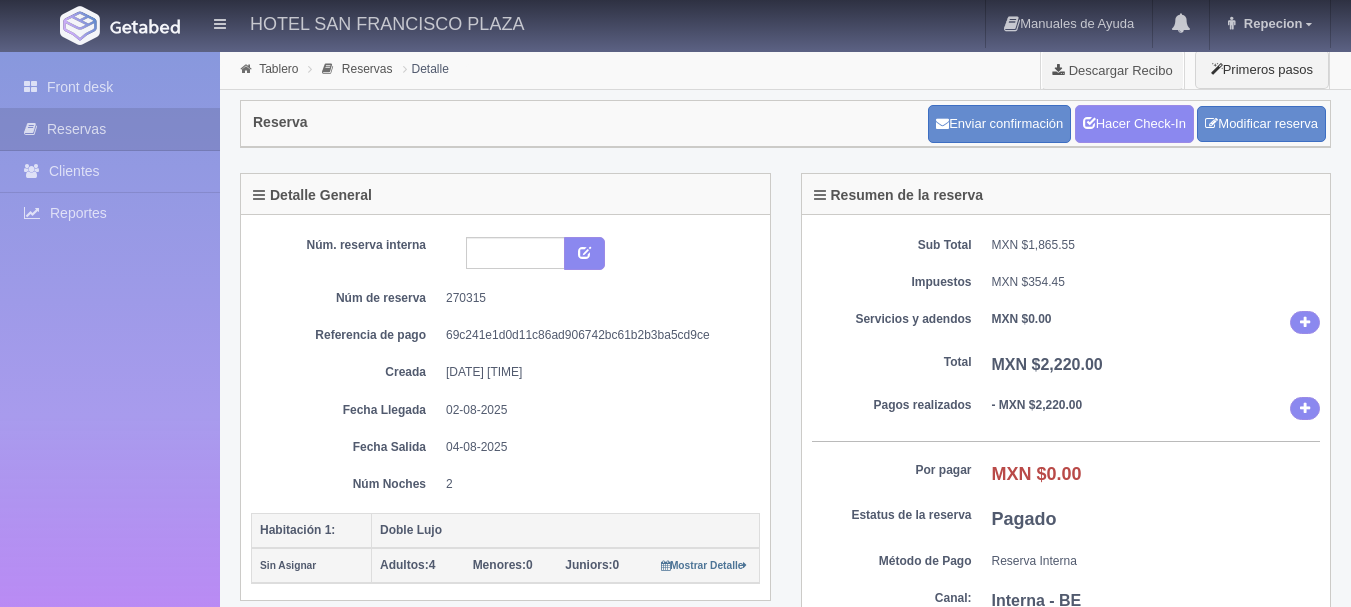 scroll, scrollTop: 0, scrollLeft: 0, axis: both 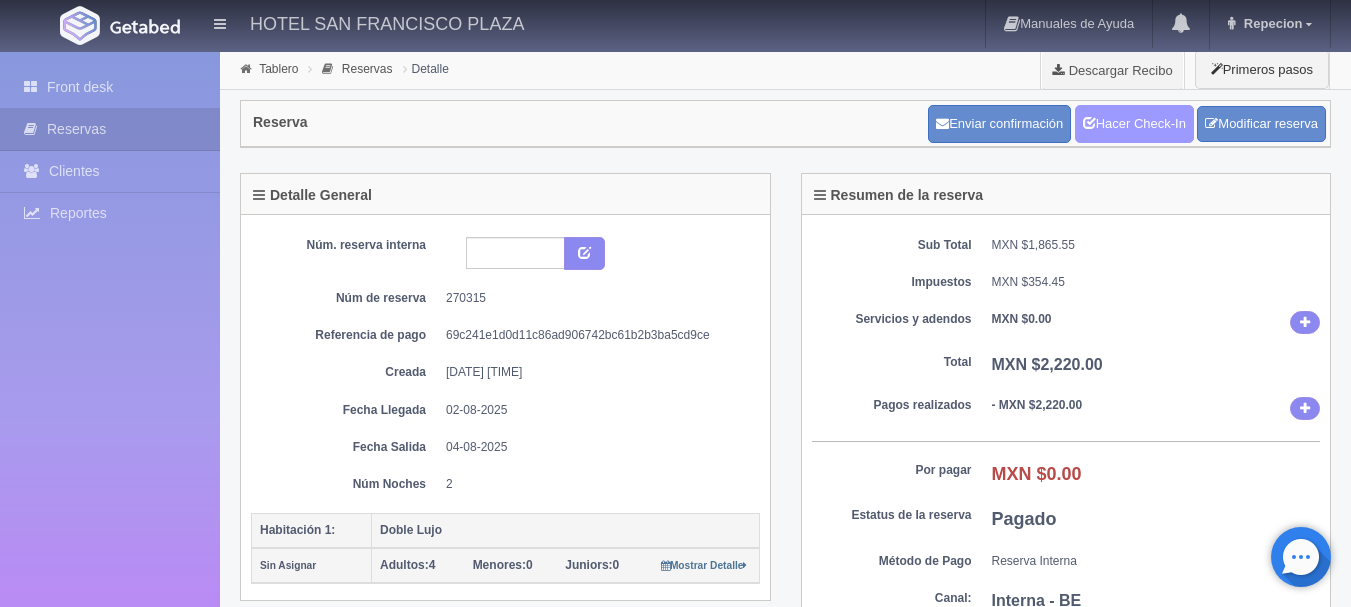 click on "Hacer Check-In" at bounding box center (1134, 124) 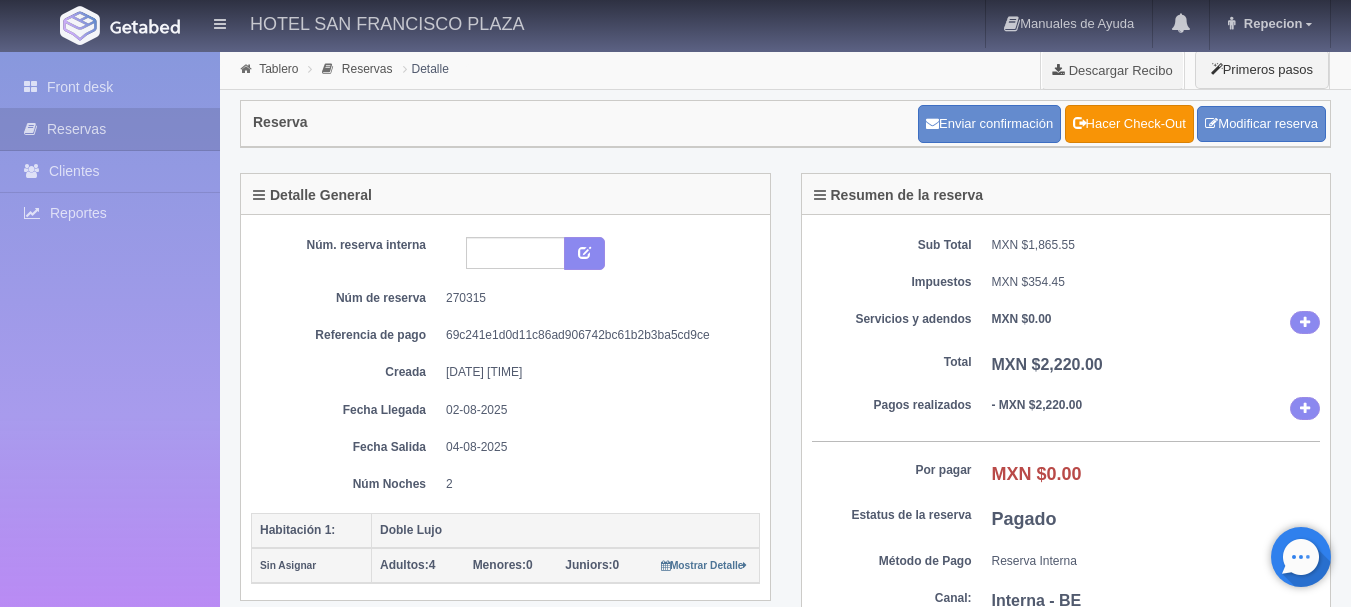 scroll, scrollTop: 0, scrollLeft: 0, axis: both 